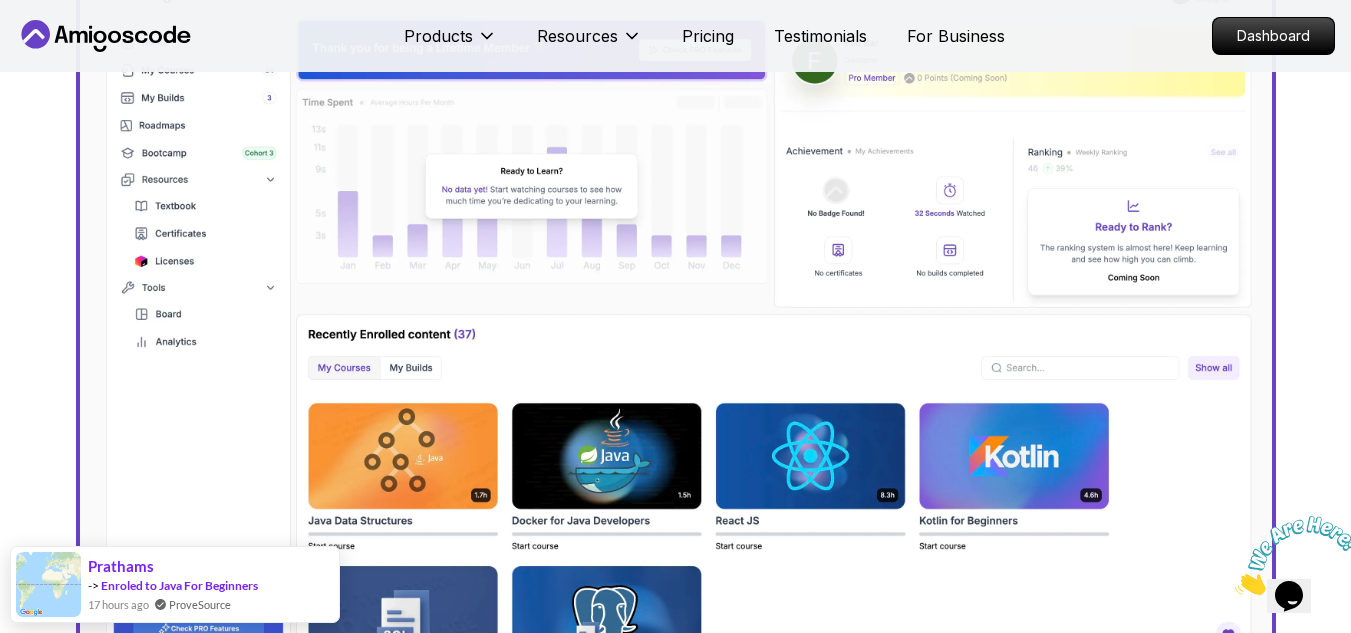 scroll, scrollTop: 0, scrollLeft: 0, axis: both 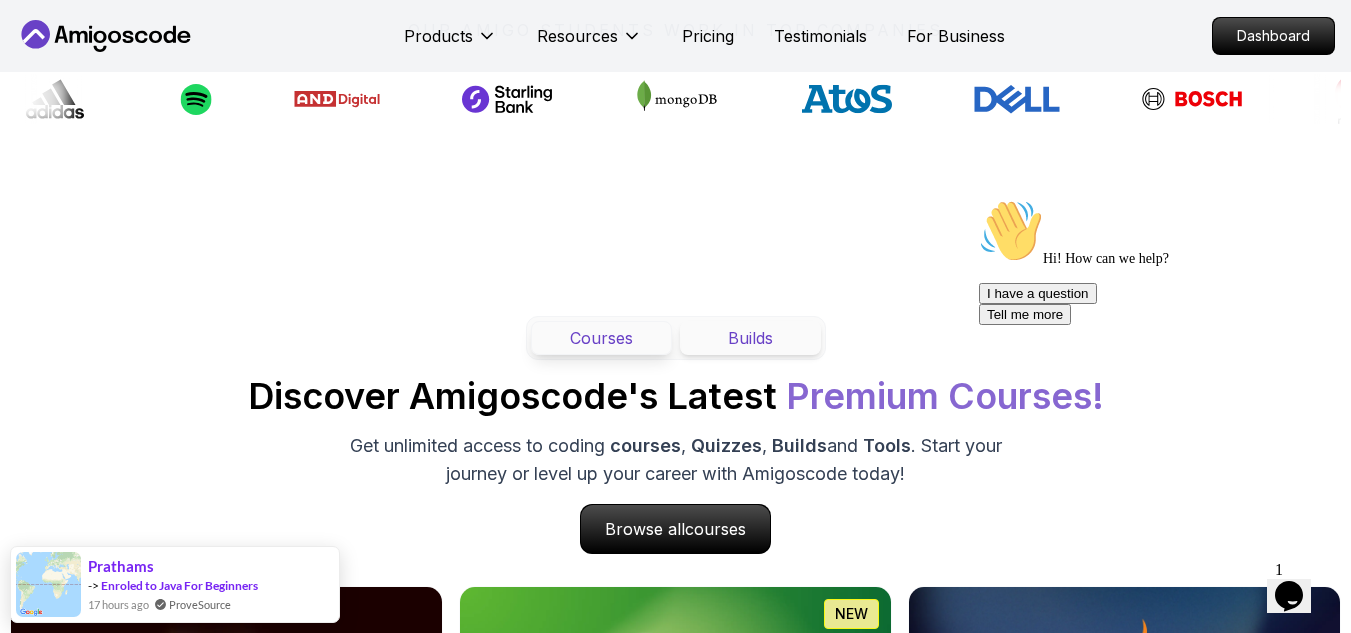click on "Get unlimited access to coding   courses ,   Quizzes ,   Builds  and   Tools . Start your journey or level up your career with Amigoscode today!" at bounding box center (676, 460) 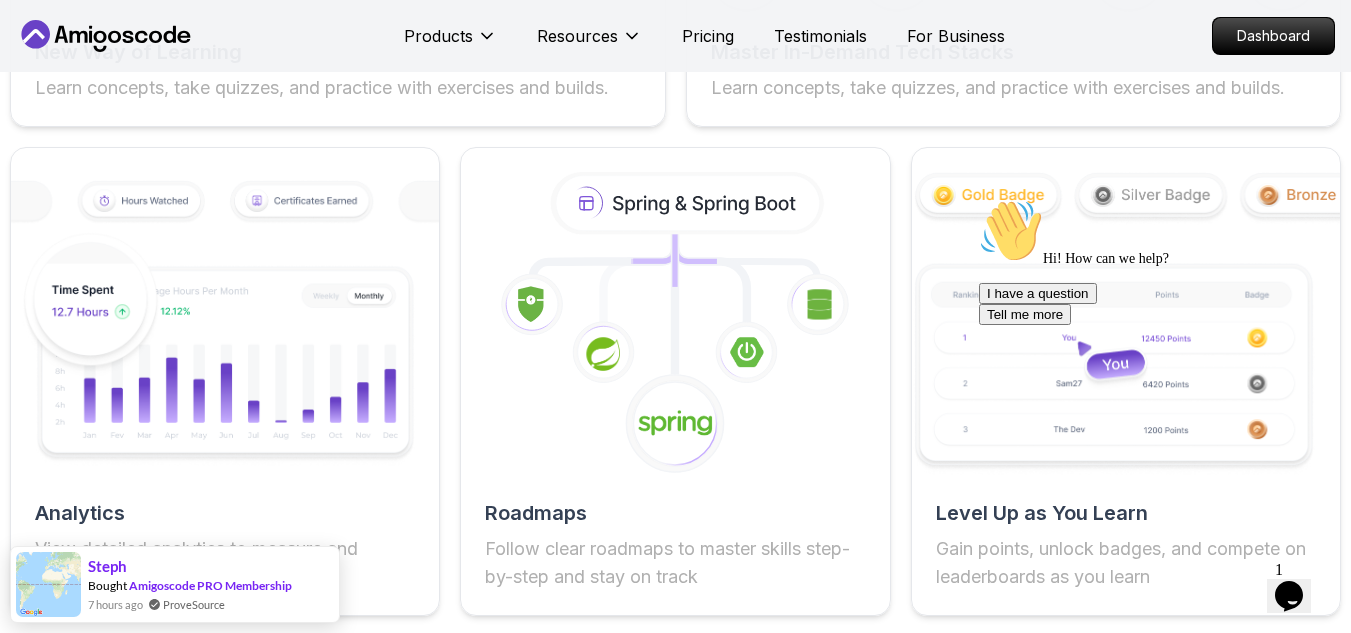 scroll, scrollTop: 3653, scrollLeft: 0, axis: vertical 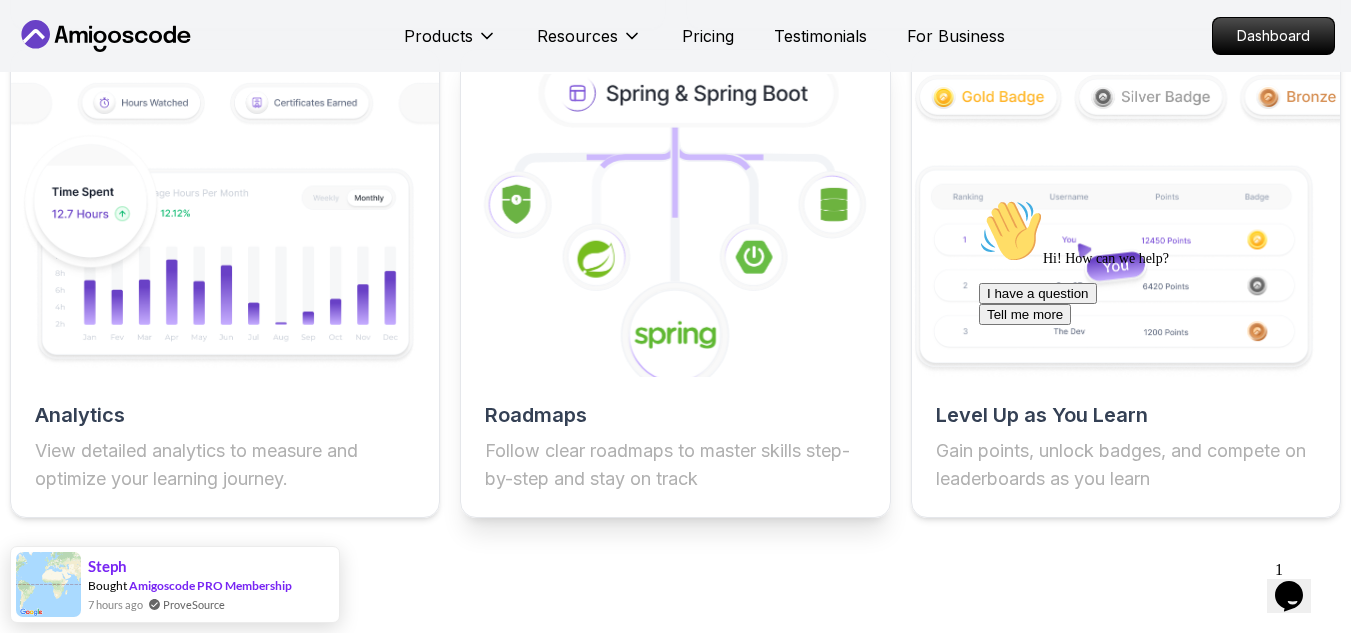 click 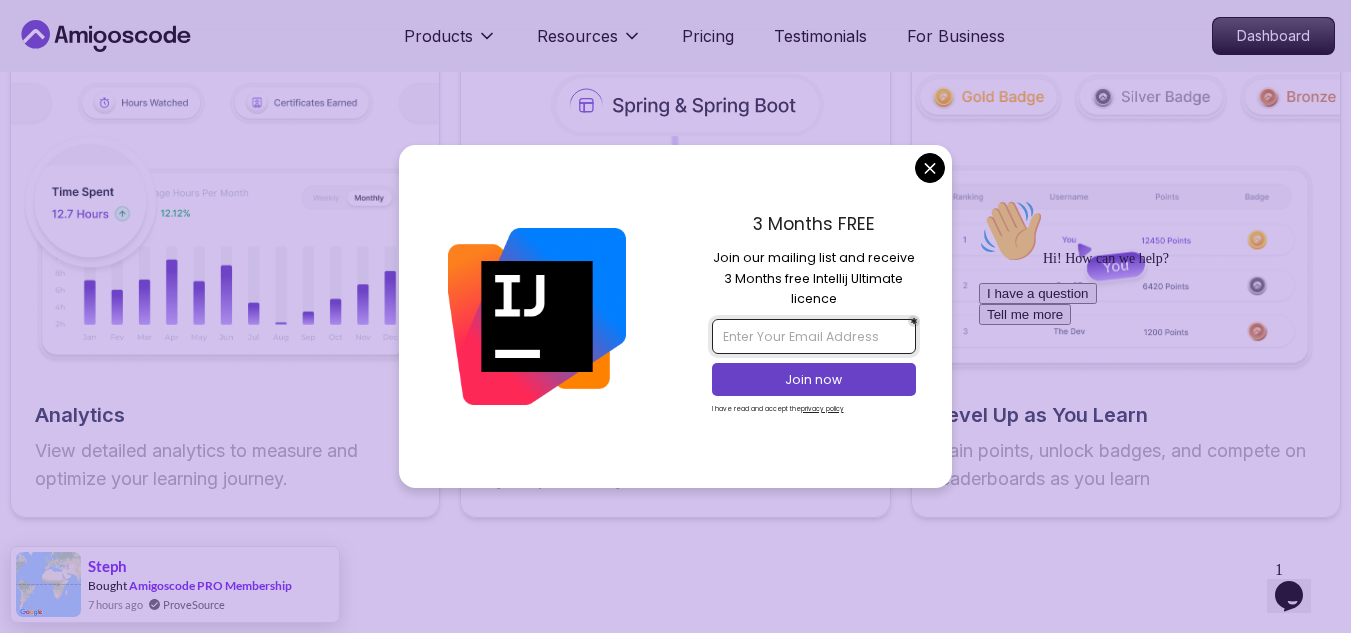click at bounding box center (814, 336) 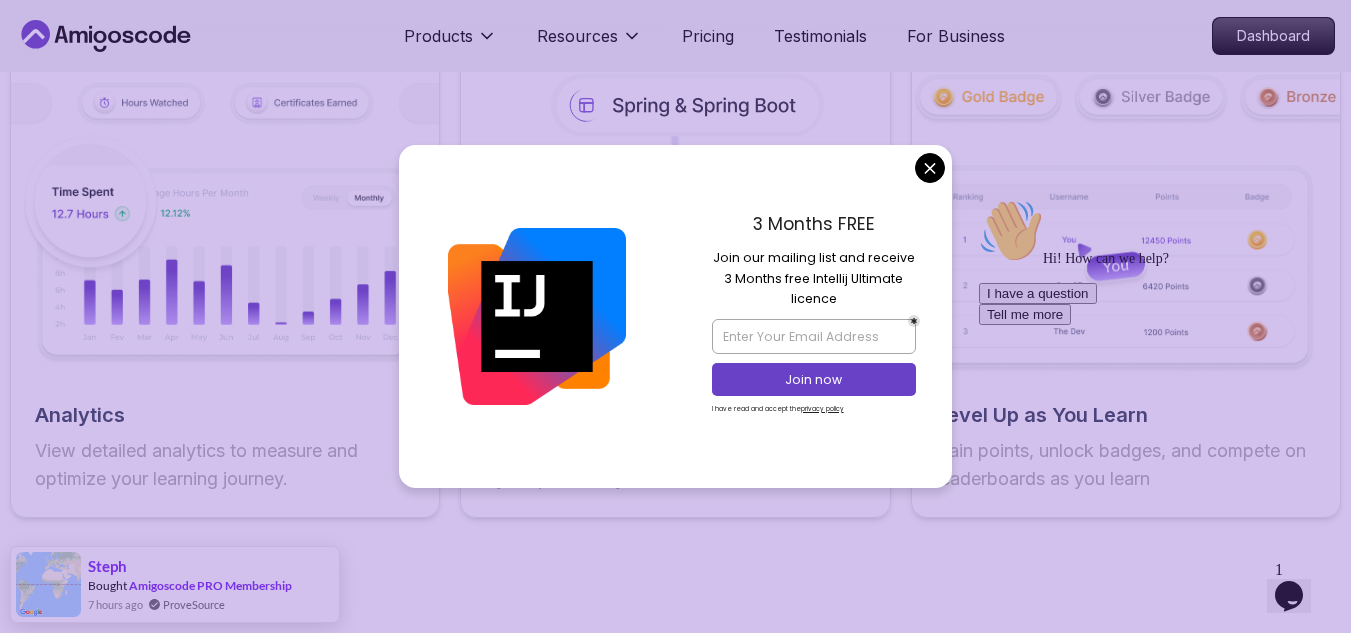 click on "3 Months FREE Join our mailing list and receive 3 Months free Intellij Ultimate licence Join now I have read and accept the  privacy policy" at bounding box center (814, 316) 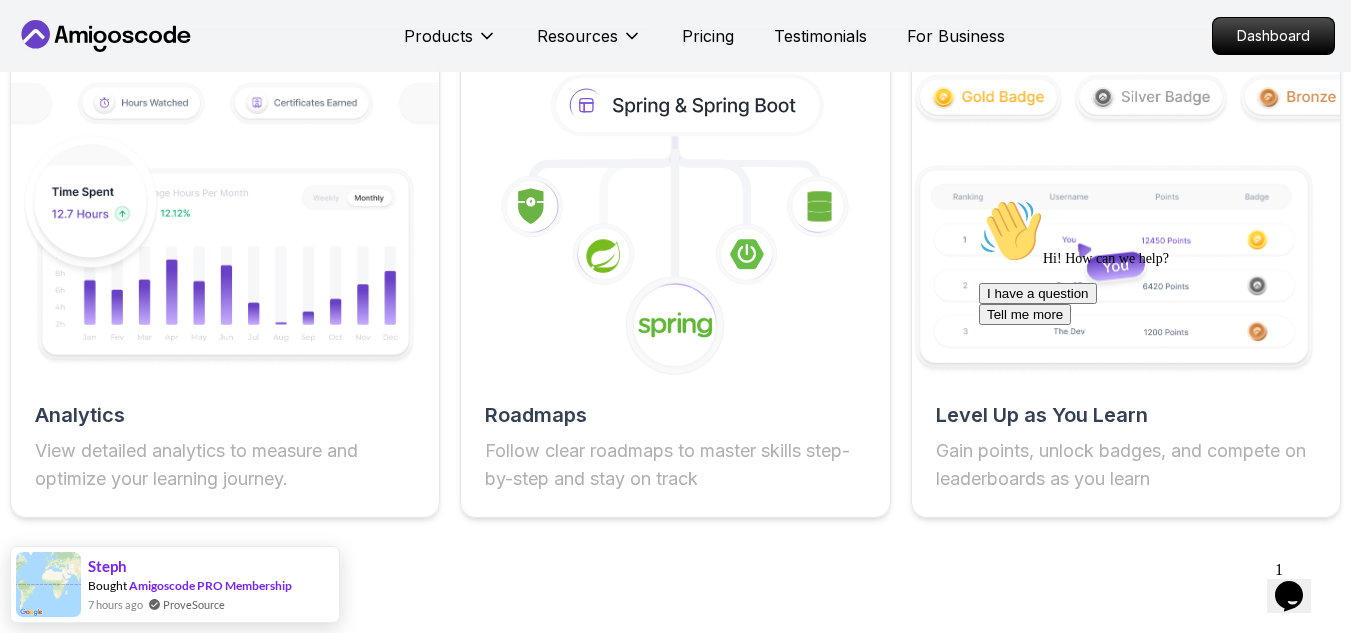 click on "Products Resources Pricing Testimonials For Business Dashboard Products Resources Pricing Testimonials For Business Dashboard Jogh Long Spring Developer Advocate "Amigoscode Does a pretty good job, and consistently too, covering Spring and for that, I'm very Appreciative" The One-Stop Platform for   Developers Get unlimited access to coding   courses ,   Quizzes ,   Builds  and   Tools . Start your journey or level up your career with Amigoscode today! Start for Free https://amigoscode.com/dashboard OUR AMIGO STUDENTS WORK IN TOP COMPANIES Courses Builds Discover Amigoscode's Latest   Premium Courses! Get unlimited access to coding   courses ,   Quizzes ,   Builds  and   Tools . Start your journey or level up your career with Amigoscode today! Browse all  courses Advanced Spring Boot Pro Dive deep into Spring Boot with our advanced course, designed to take your skills from intermediate to expert level. NEW Spring Boot for Beginners Java for Developers Pro React JS Developer Guide Pro Spring AI Pro Pro     ," at bounding box center [675, 2498] 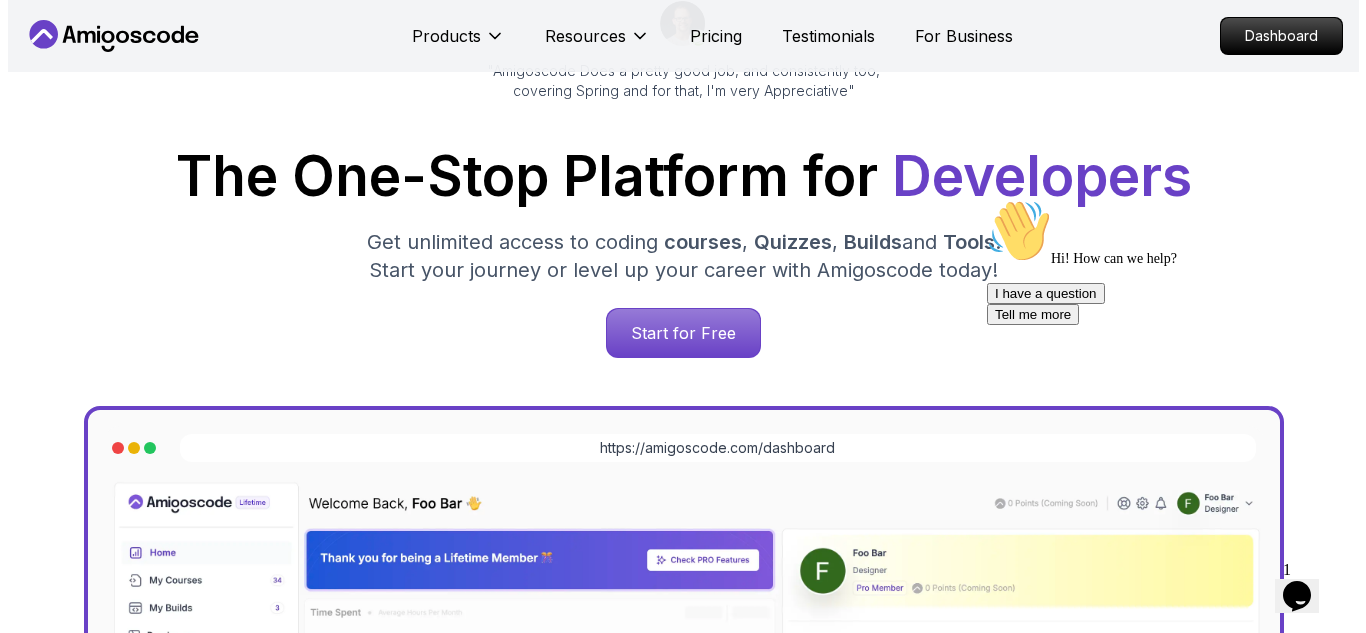 scroll, scrollTop: 0, scrollLeft: 0, axis: both 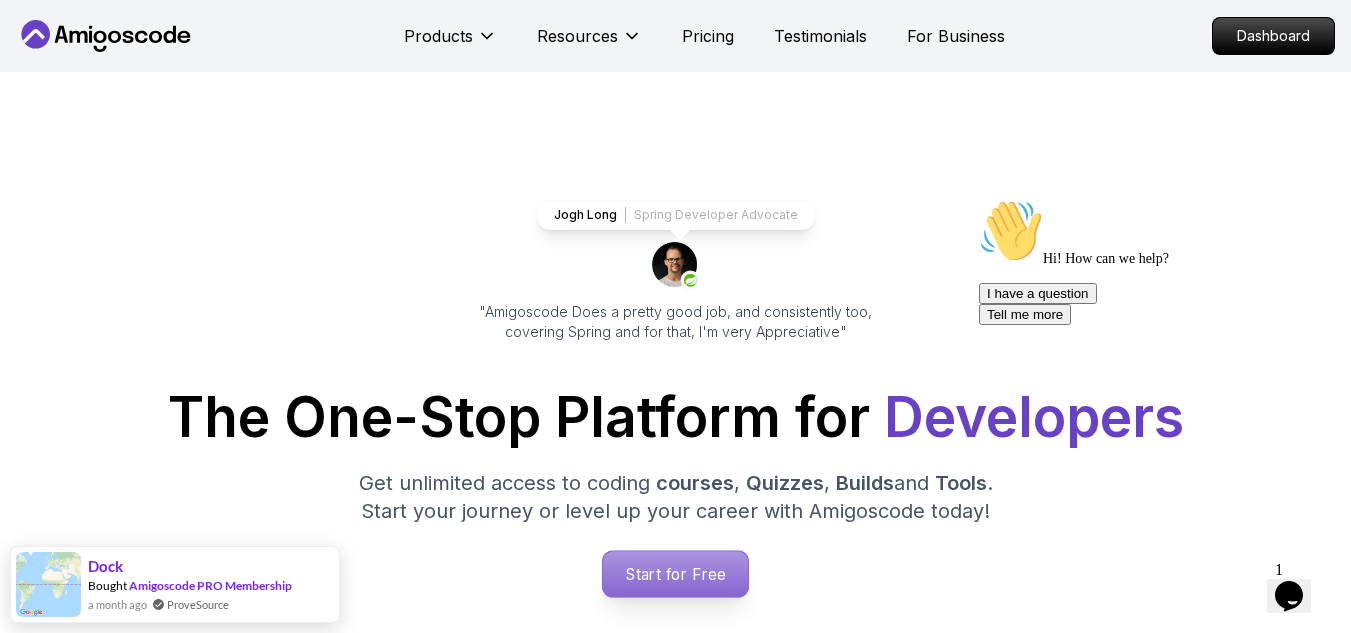click on "Start for Free" at bounding box center (675, 574) 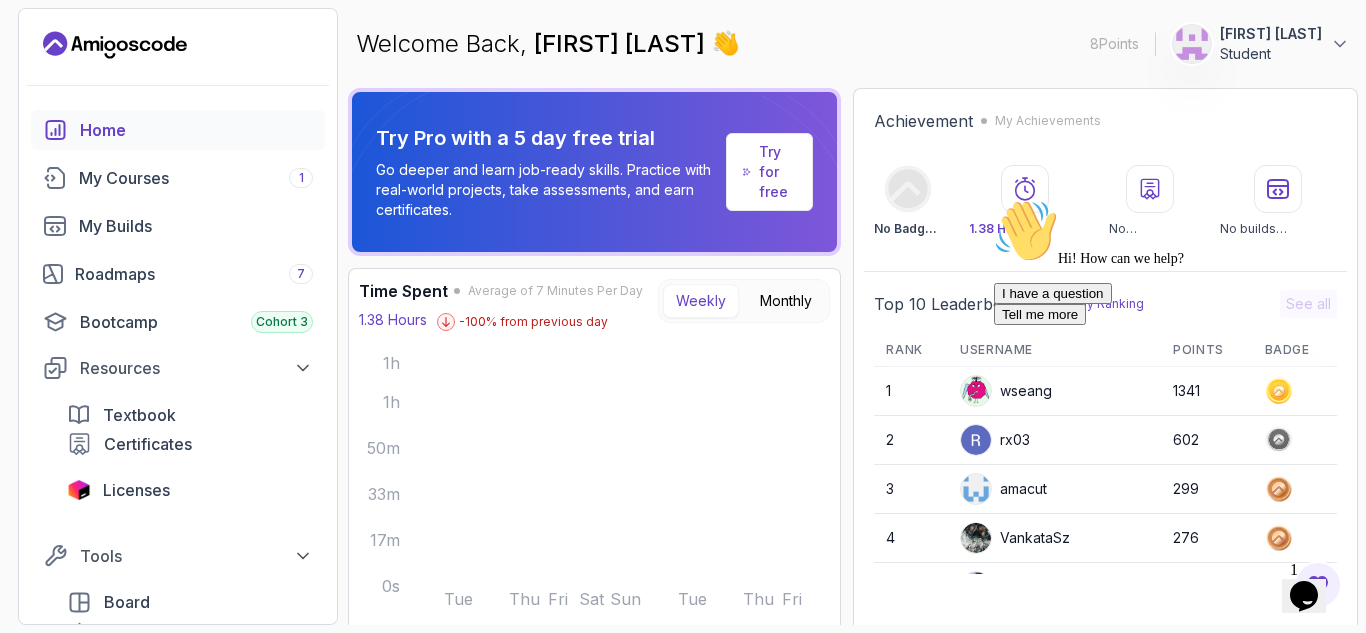 click at bounding box center (994, 199) 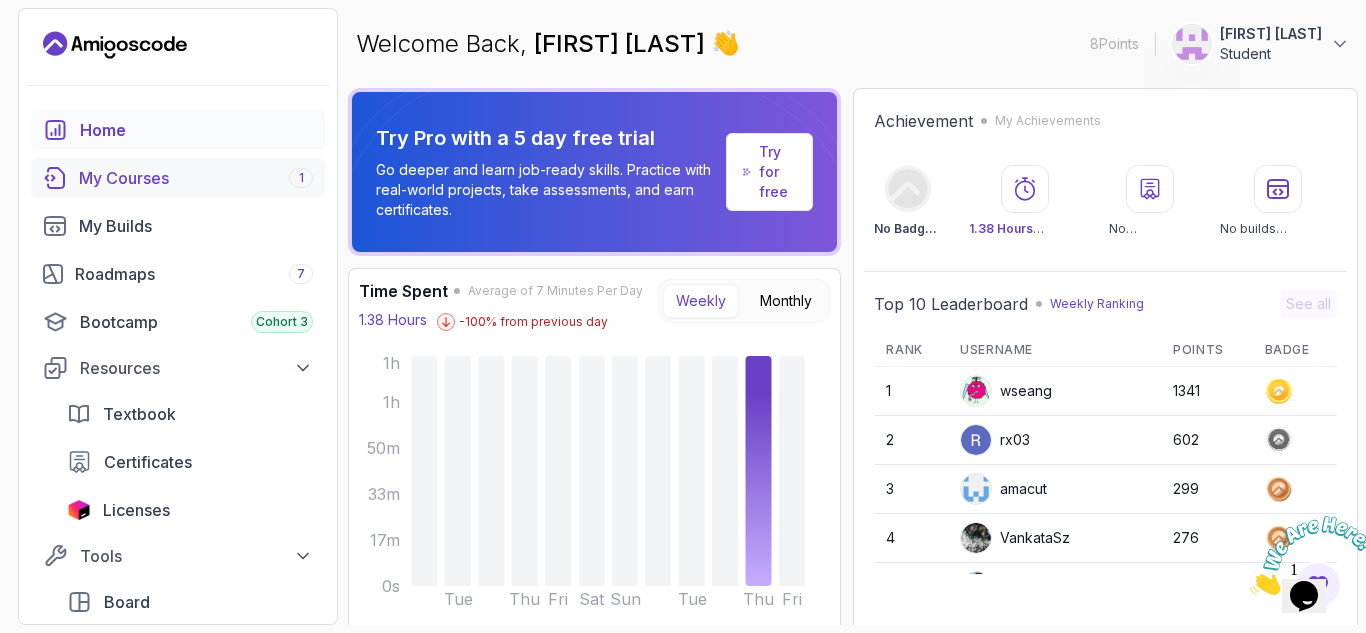click on "My Courses 1" at bounding box center (196, 178) 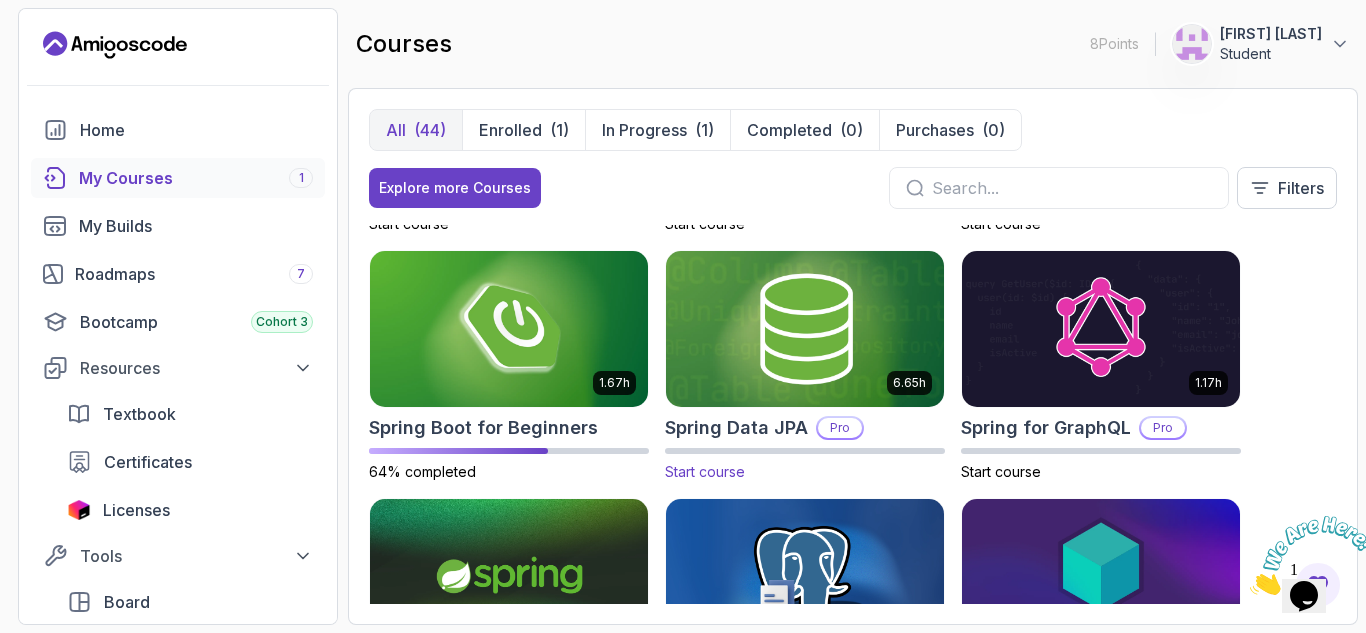 scroll, scrollTop: 2946, scrollLeft: 0, axis: vertical 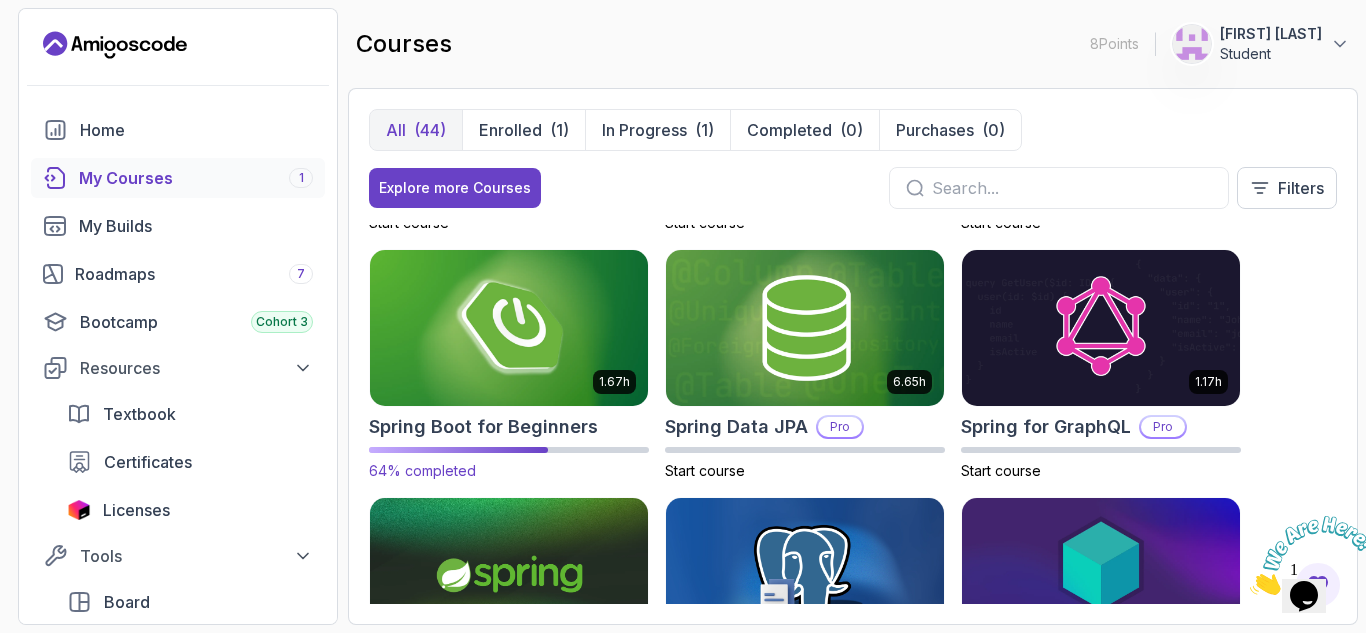 click on "1.67h Spring Boot for Beginners 64% completed" at bounding box center [509, 365] 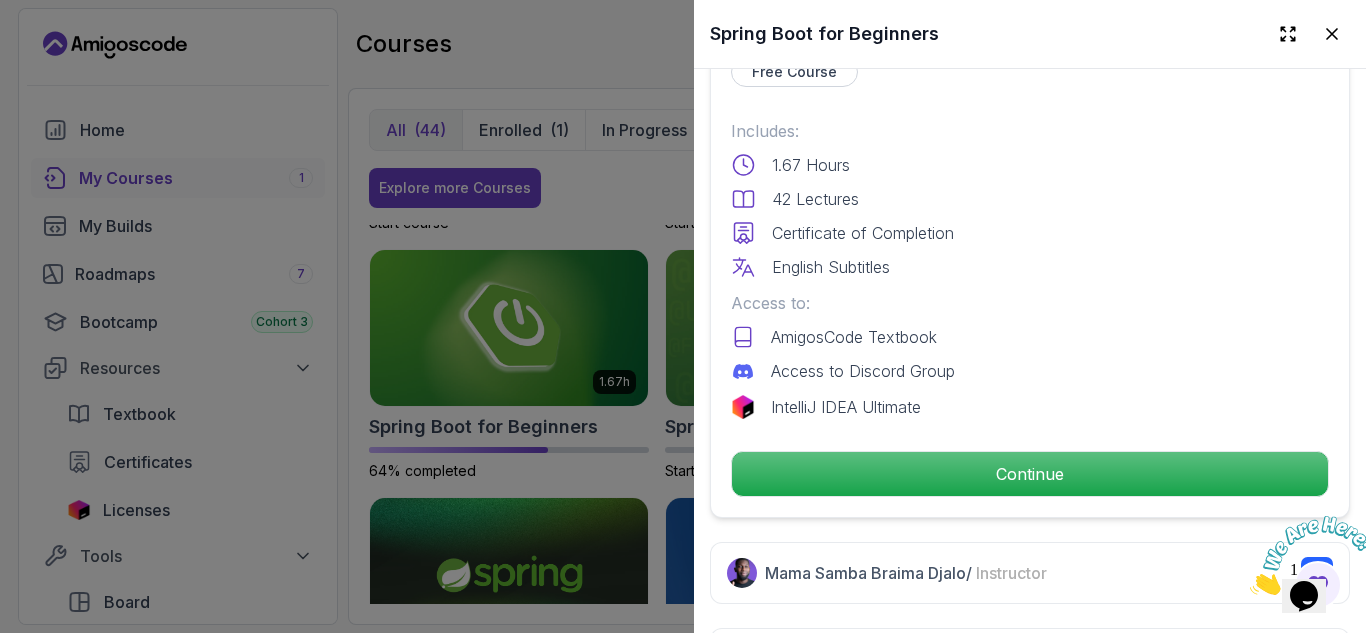 scroll, scrollTop: 506, scrollLeft: 0, axis: vertical 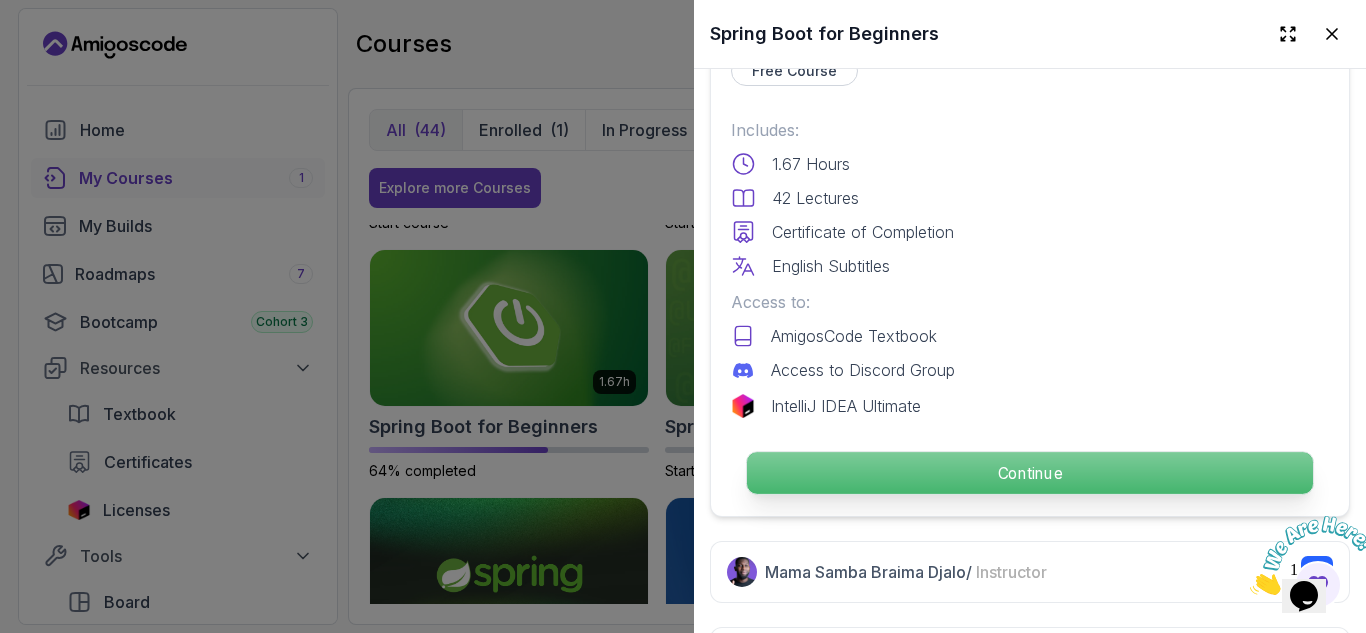 click on "Continue" at bounding box center (1030, 473) 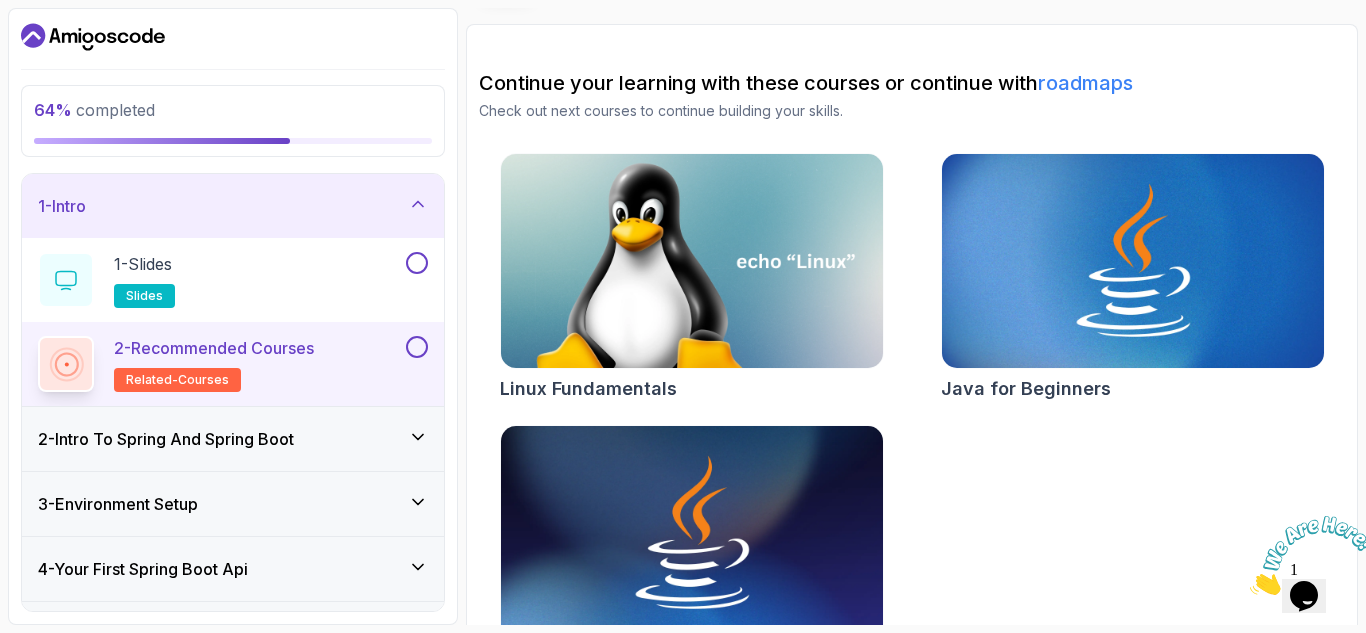 scroll, scrollTop: 169, scrollLeft: 0, axis: vertical 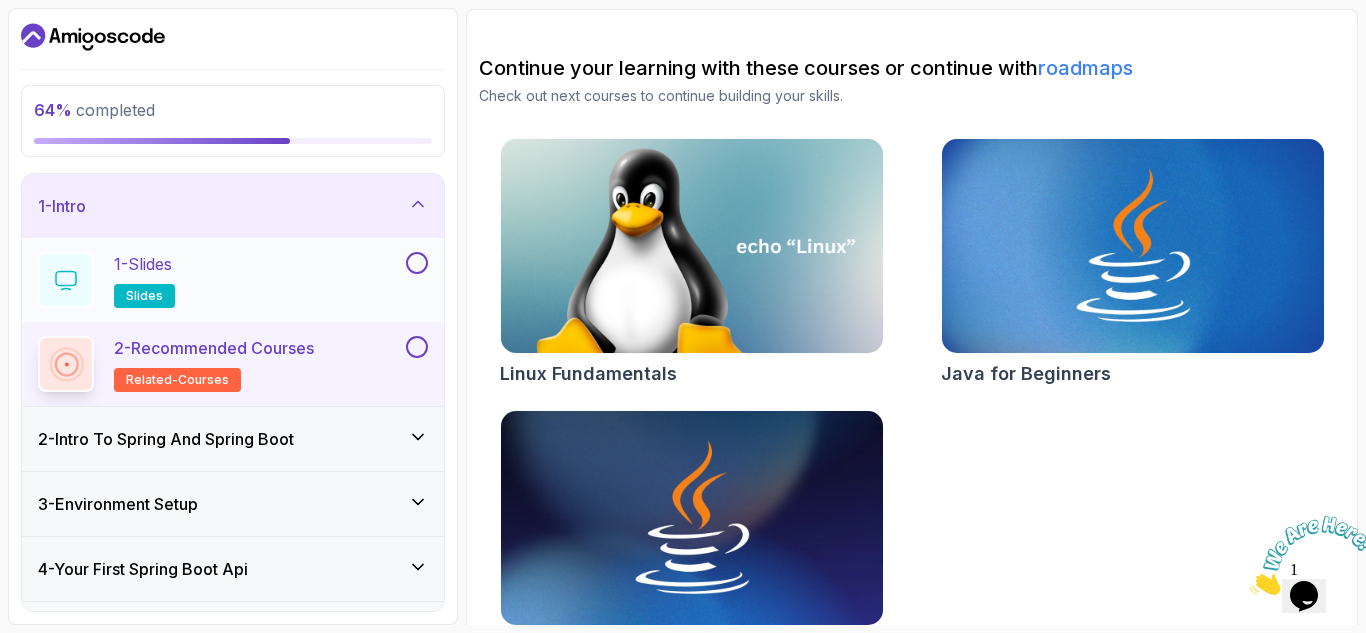 click at bounding box center (417, 263) 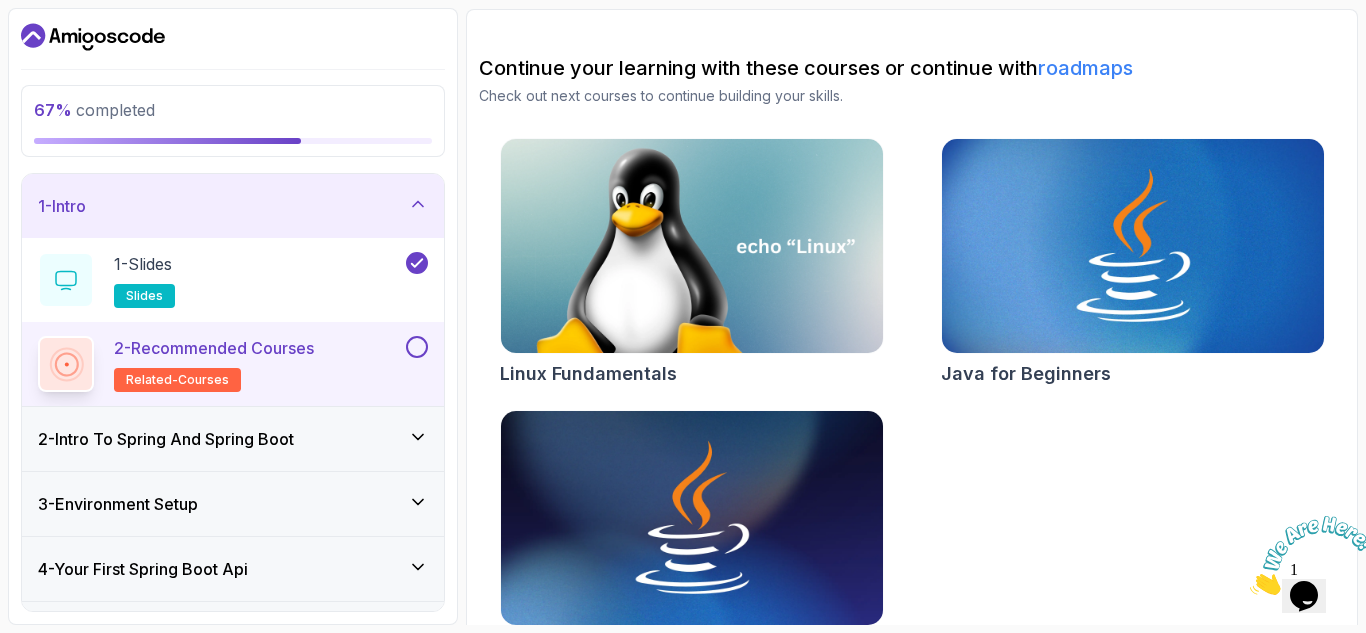 click on "2  -  Recommended Courses related-courses" at bounding box center (214, 364) 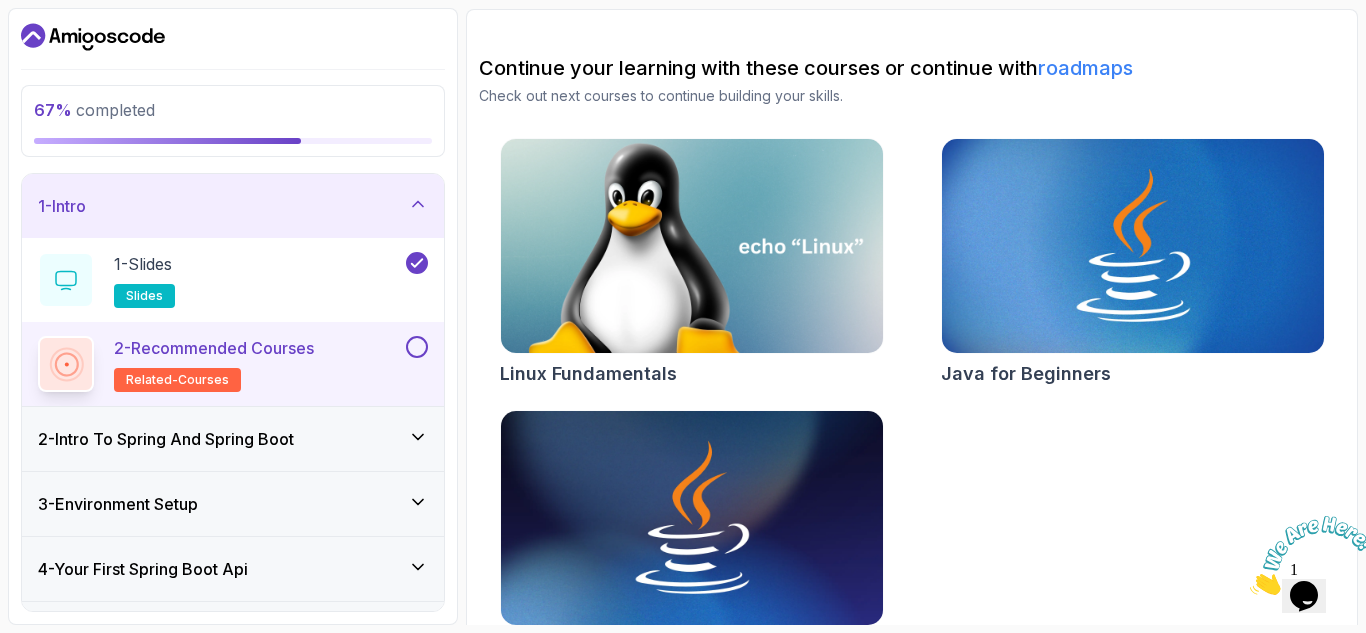 scroll, scrollTop: 223, scrollLeft: 0, axis: vertical 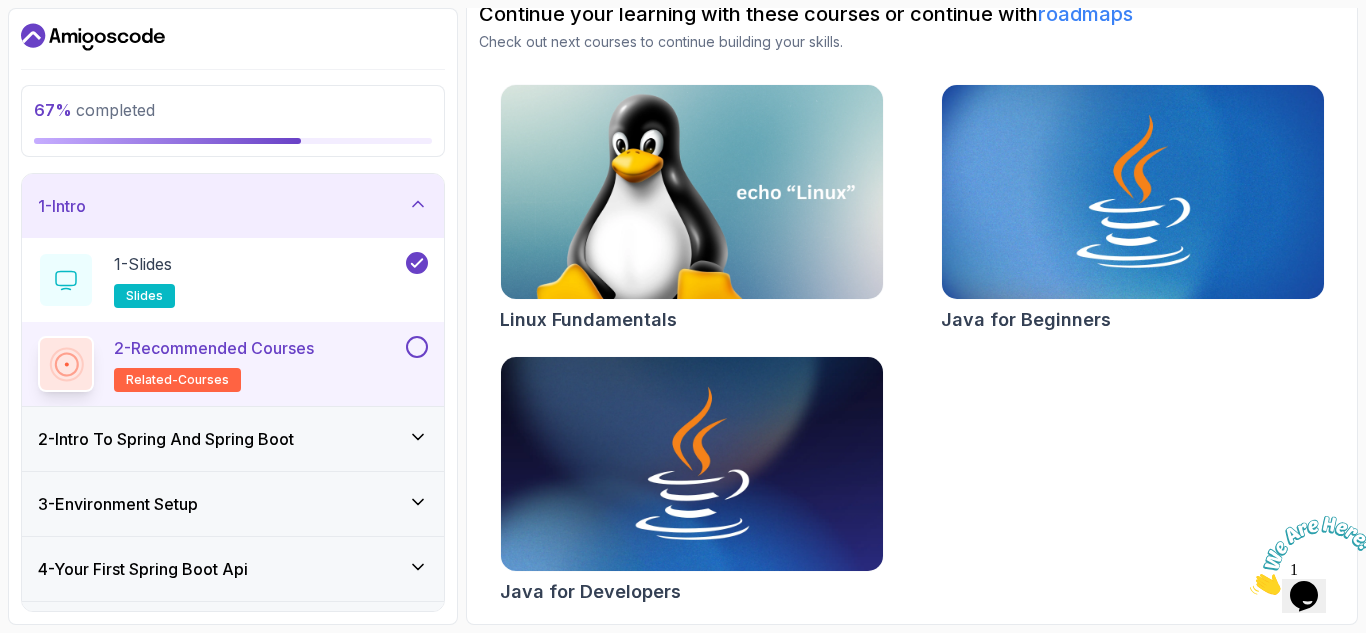 click at bounding box center (417, 347) 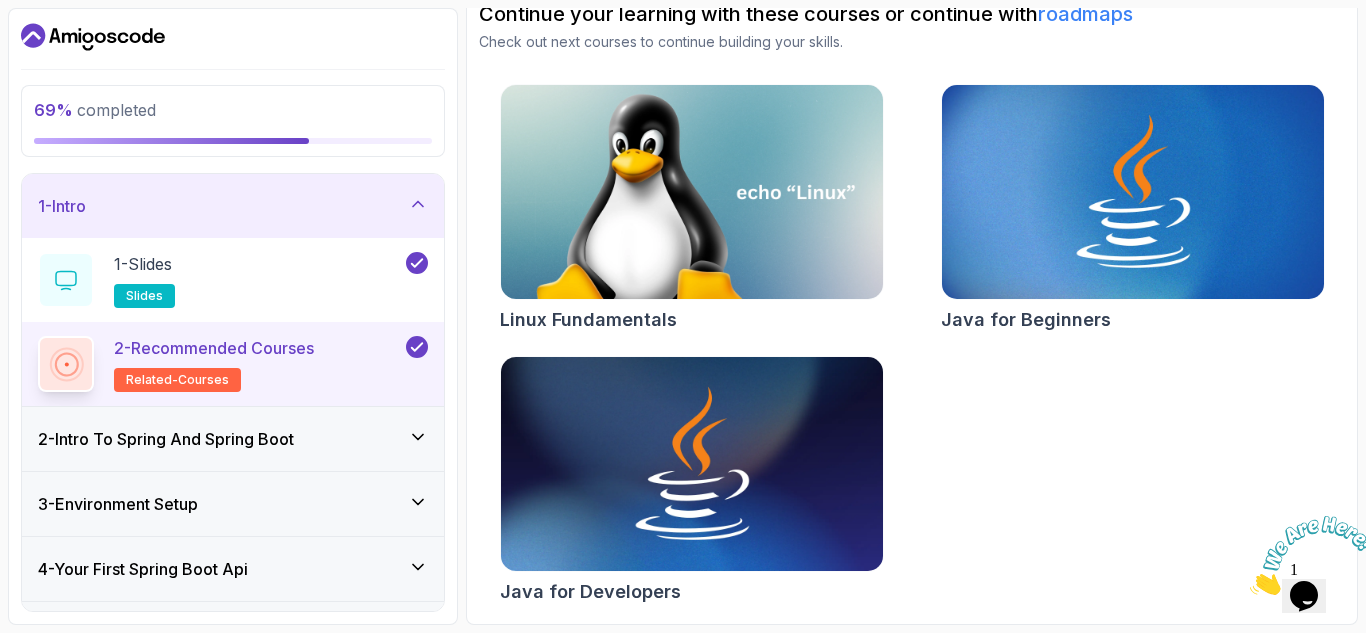 click on "1  -  Intro" at bounding box center [233, 206] 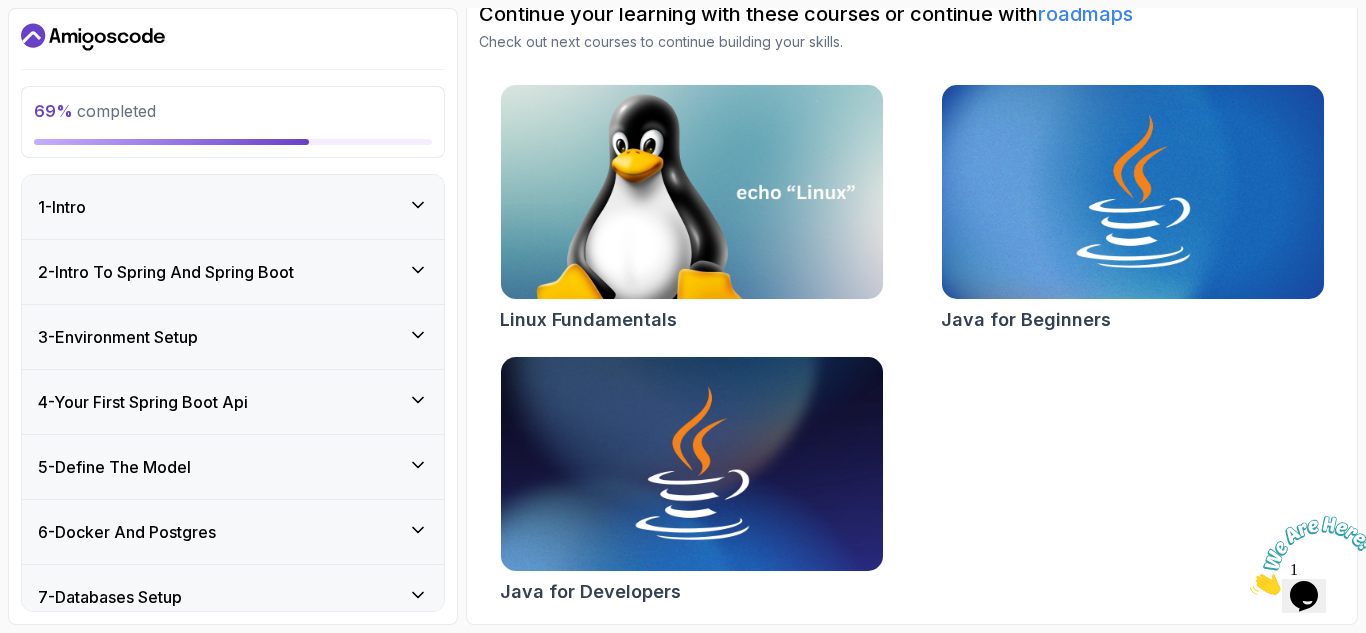scroll, scrollTop: 343, scrollLeft: 0, axis: vertical 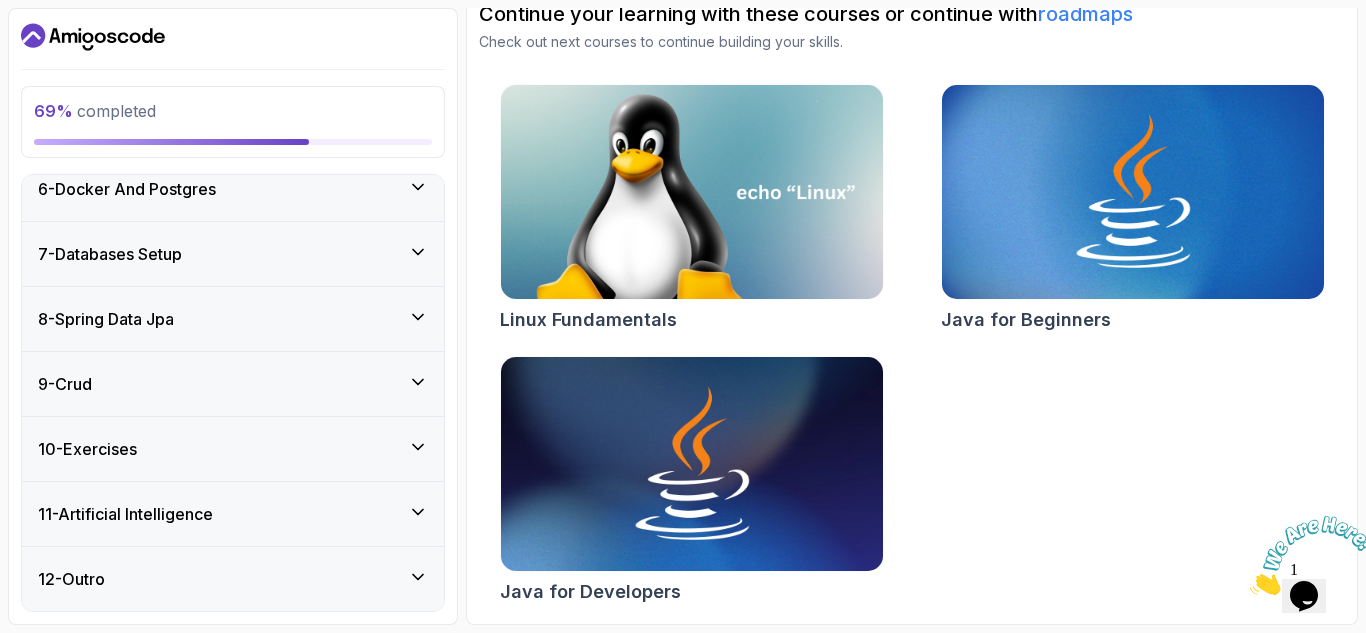 click on "10  -  Exercises" at bounding box center [233, 449] 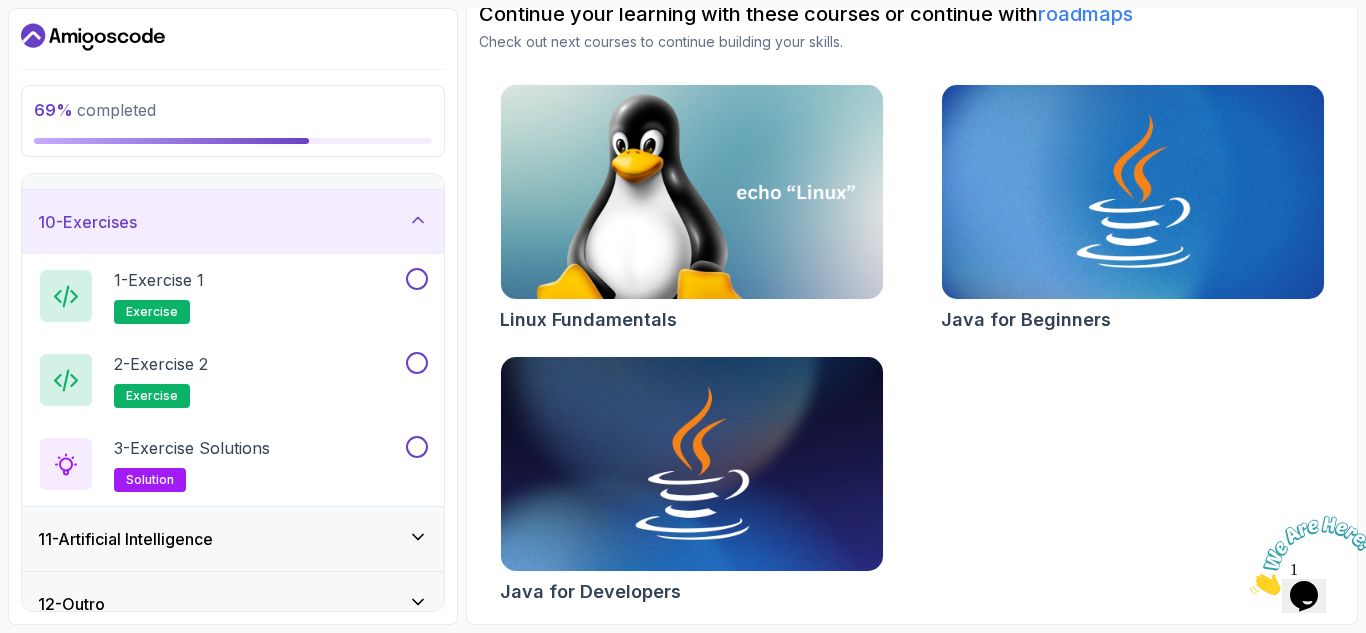 scroll, scrollTop: 570, scrollLeft: 0, axis: vertical 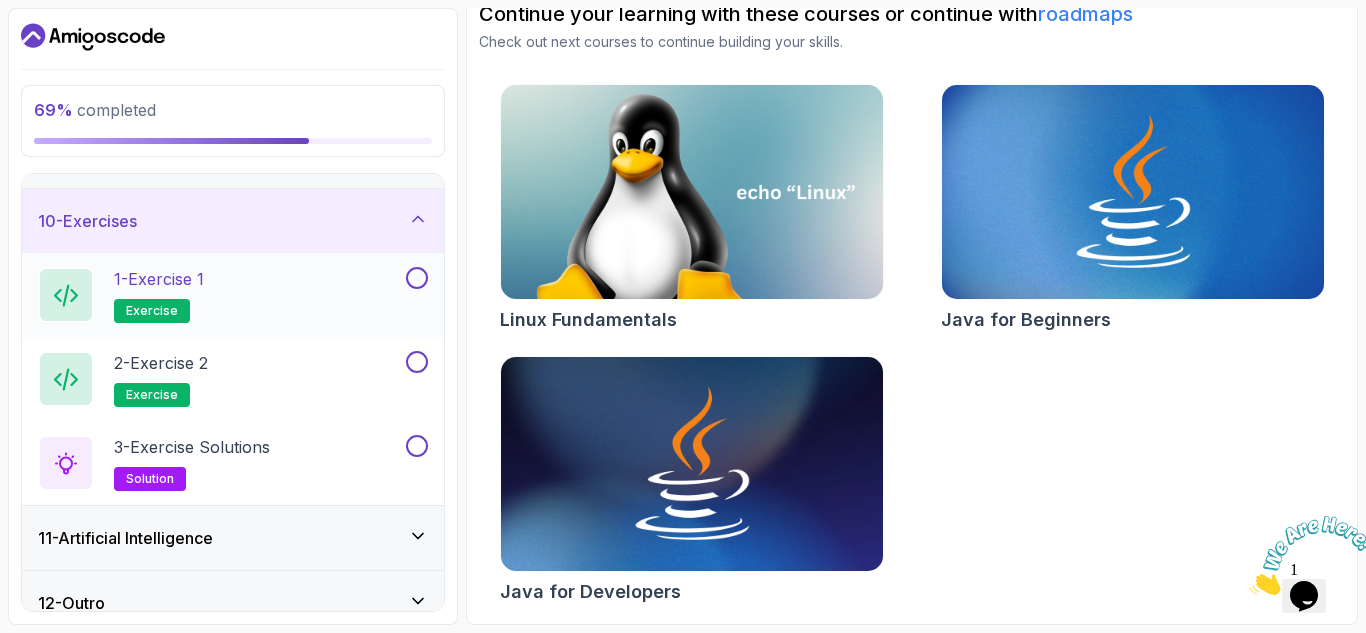 click on "1  -  Exercise 1 exercise" at bounding box center [220, 295] 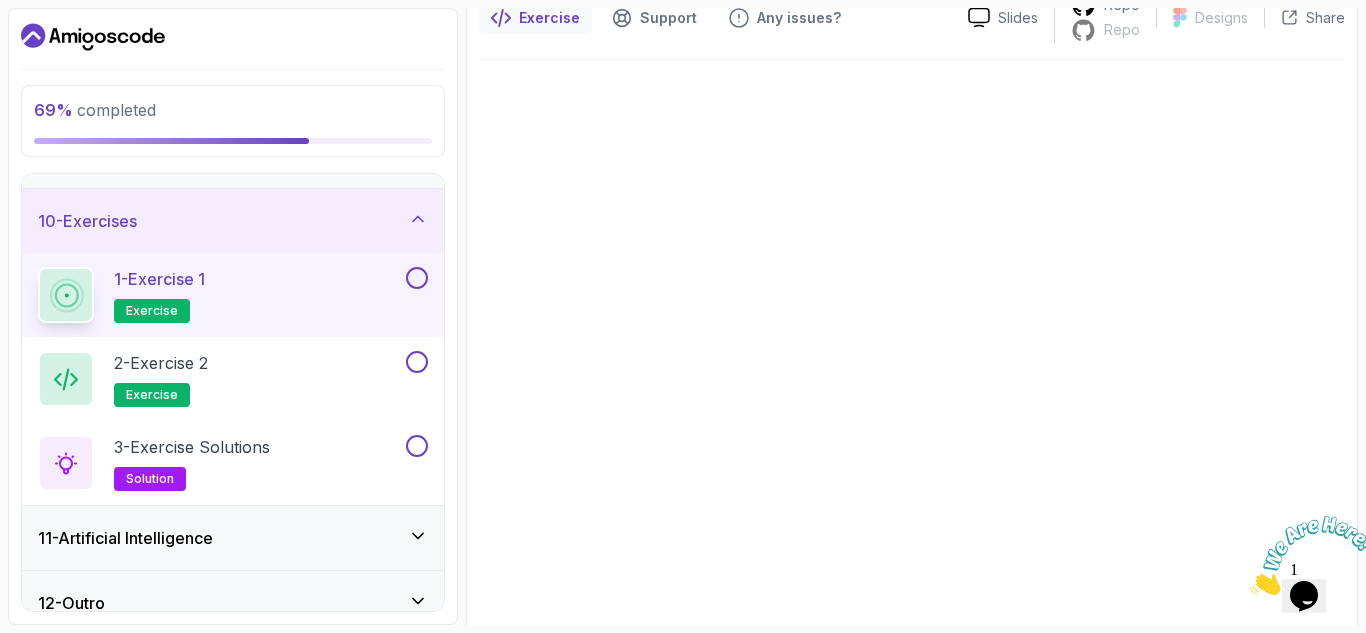 scroll, scrollTop: 166, scrollLeft: 0, axis: vertical 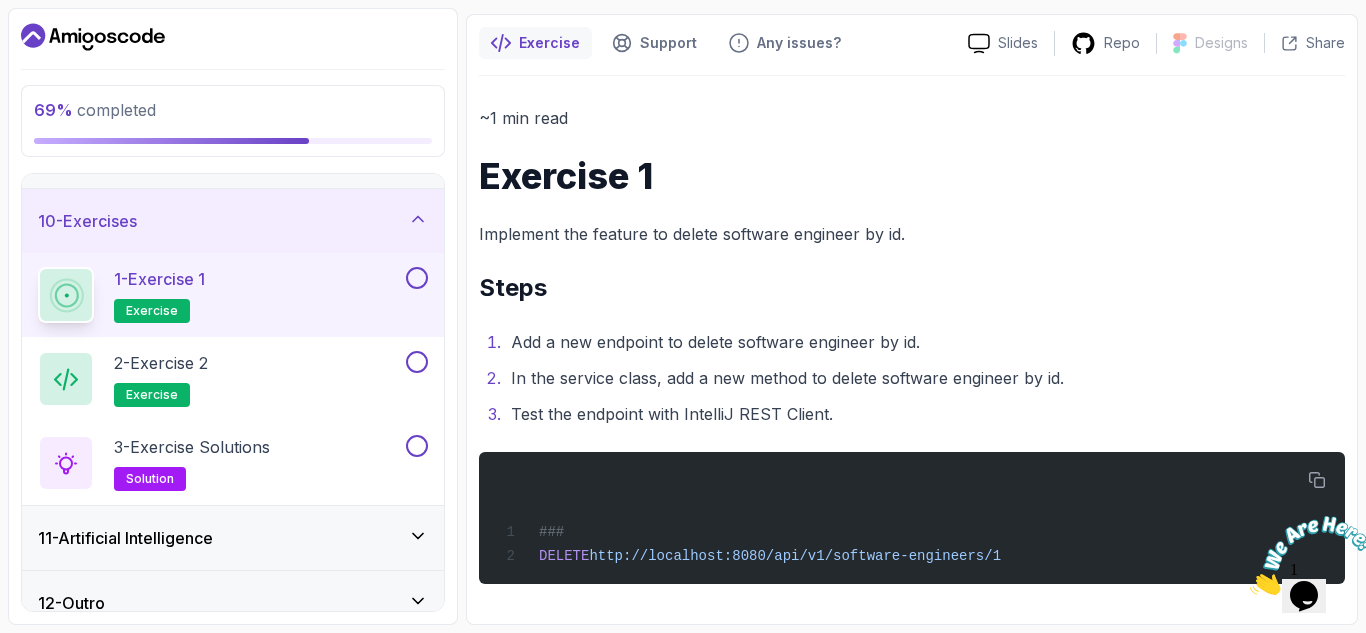 click at bounding box center [417, 278] 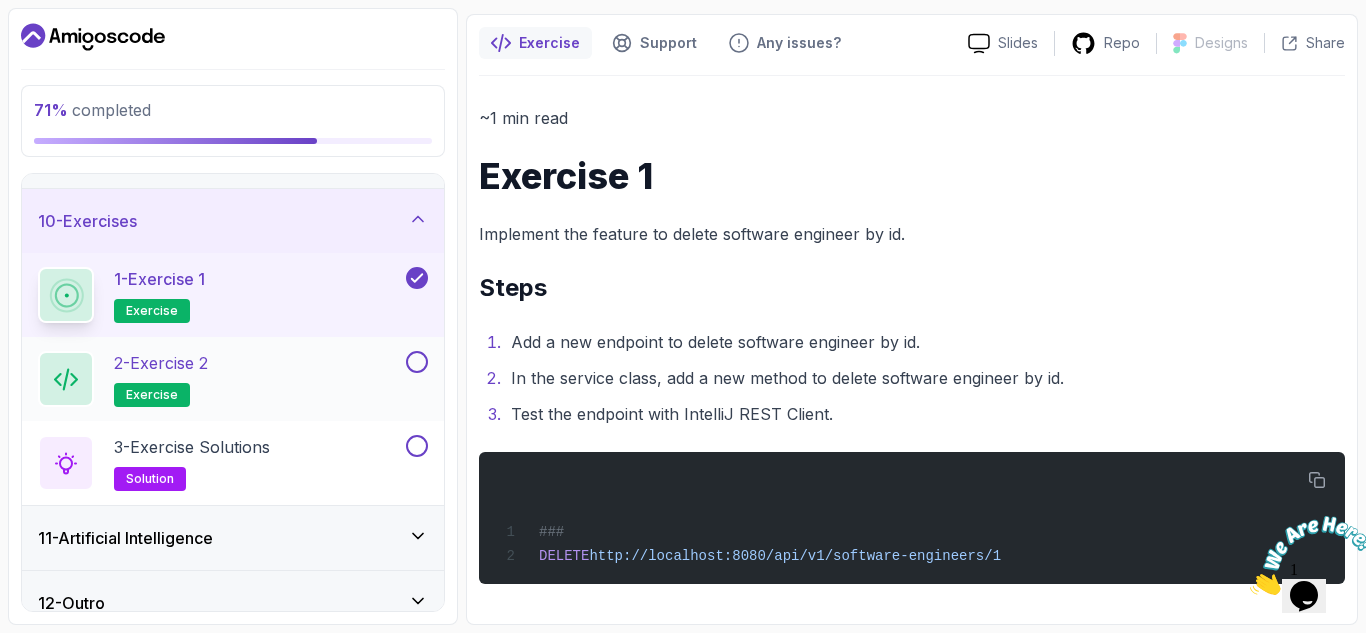 click on "2  -  Exercise 2 exercise" at bounding box center [220, 379] 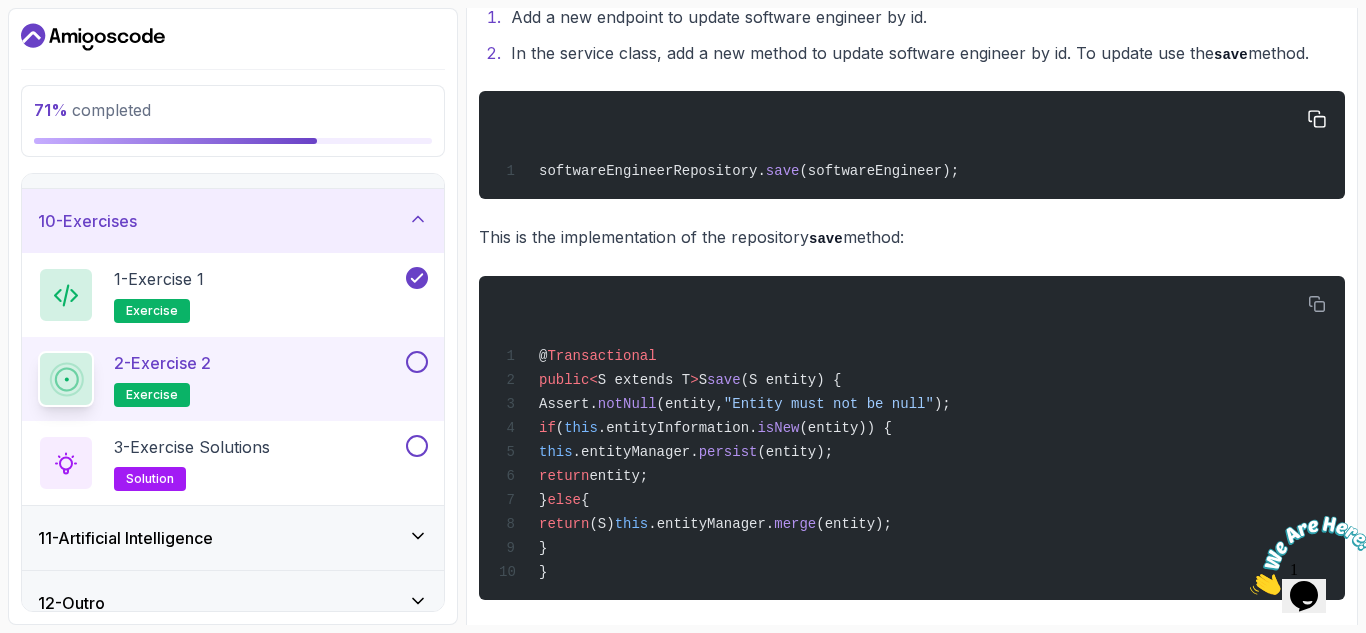 scroll, scrollTop: 522, scrollLeft: 0, axis: vertical 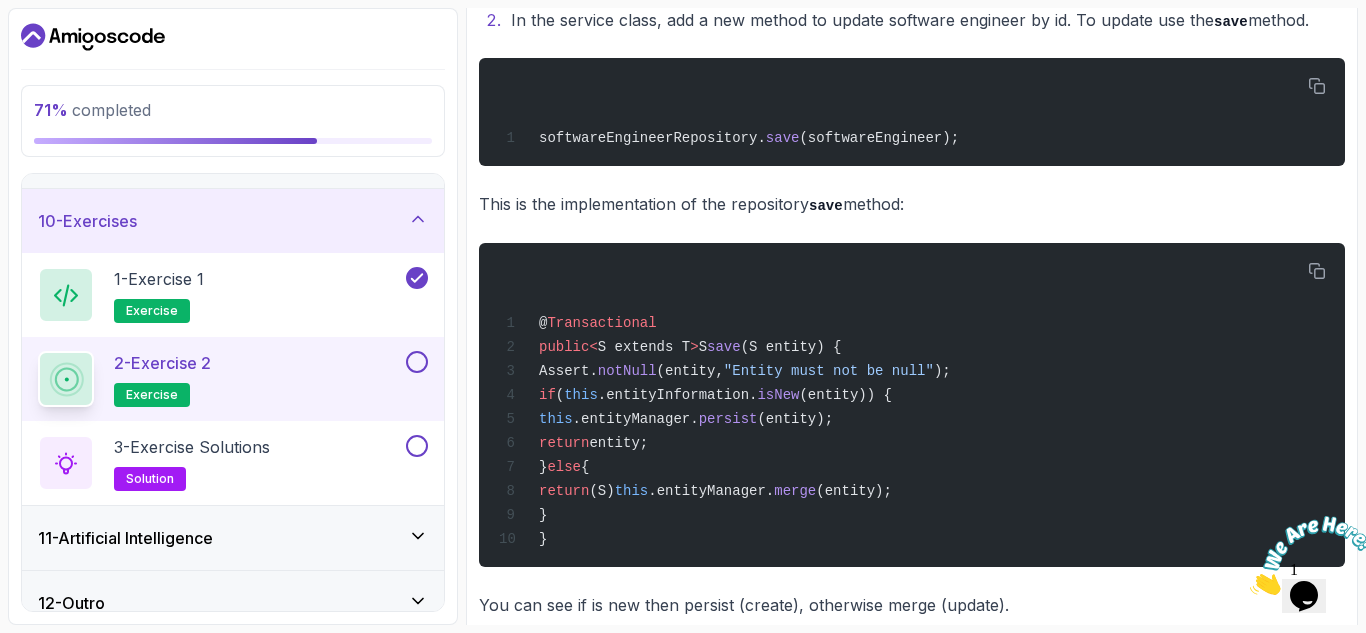 click on "2  -  Exercise 2 exercise" at bounding box center (233, 379) 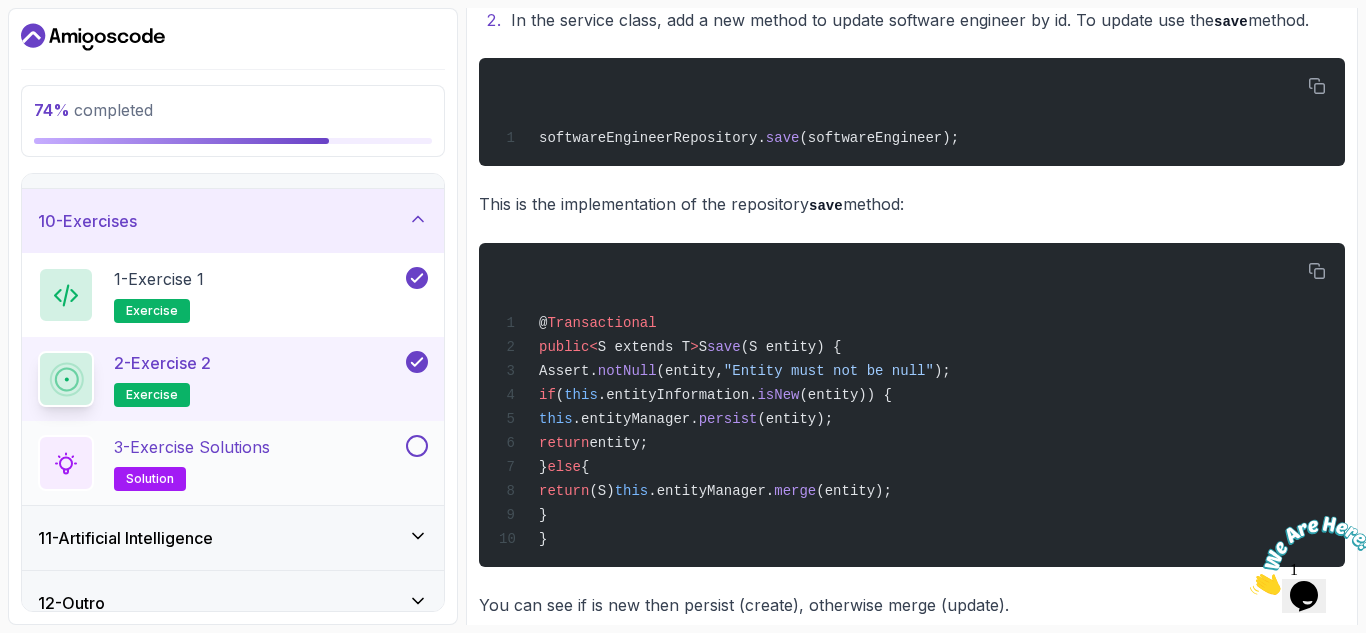 click on "3  -  Exercise Solutions solution" at bounding box center (220, 463) 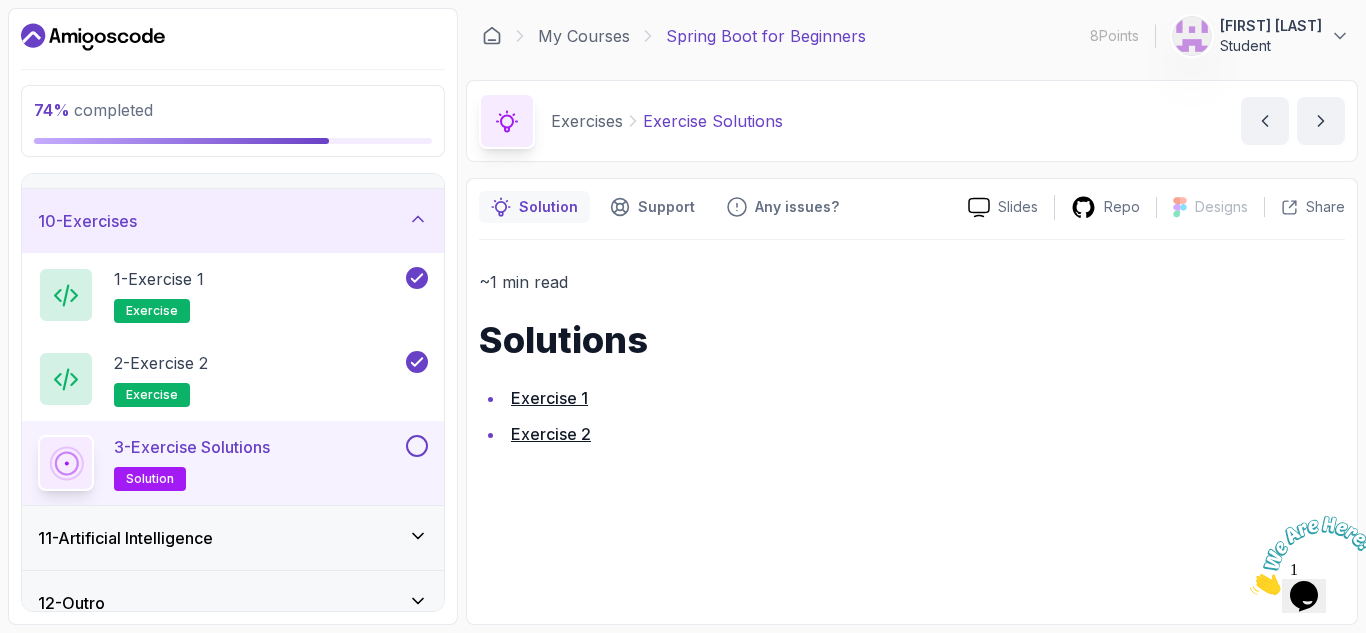 click on "Exercise 2" at bounding box center [551, 434] 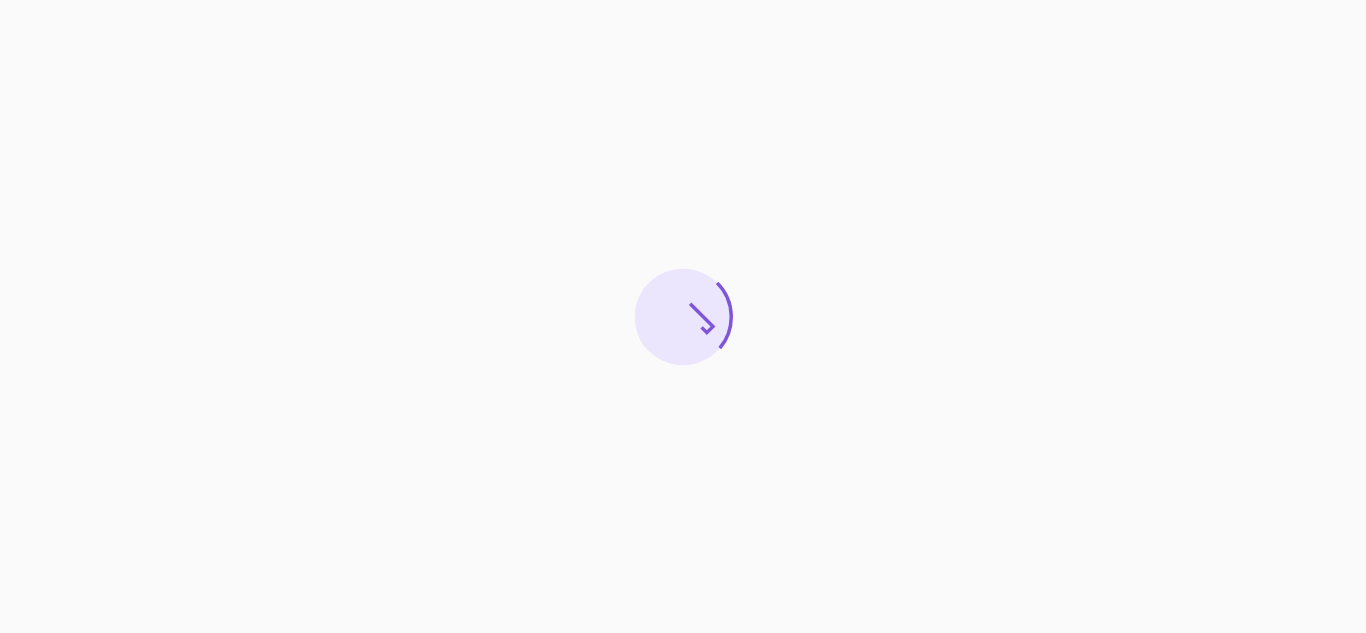 scroll, scrollTop: 0, scrollLeft: 0, axis: both 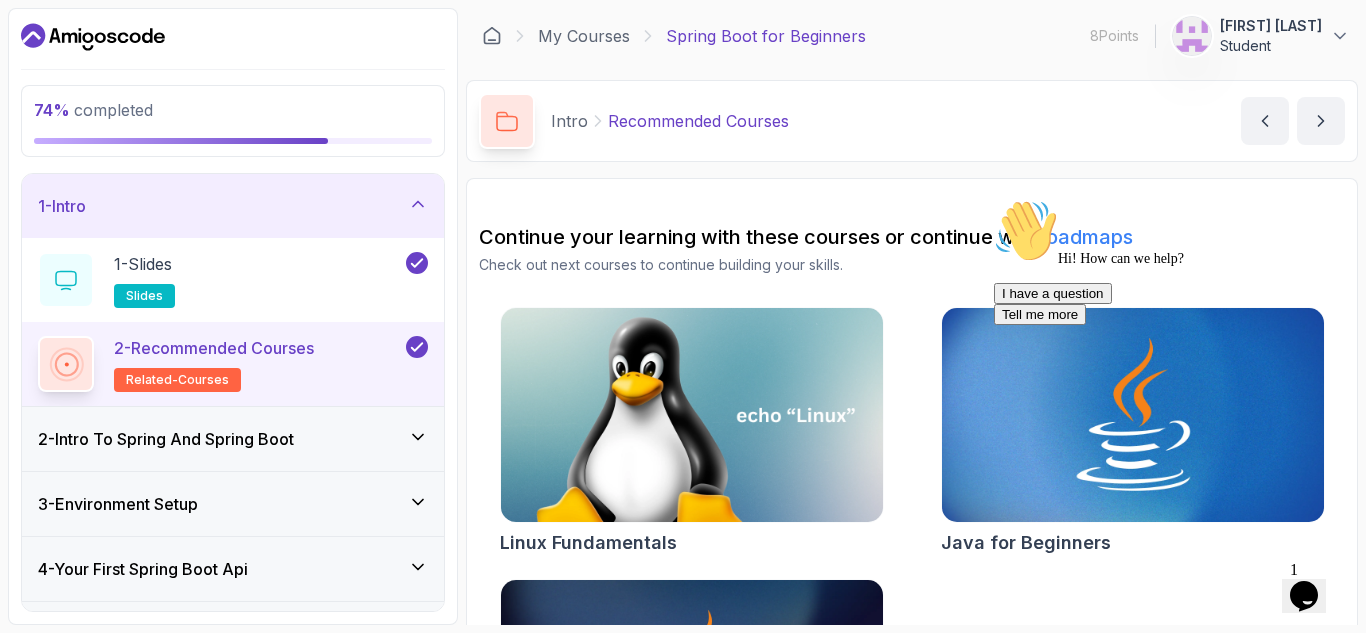 click on "1  -  Intro" at bounding box center [233, 206] 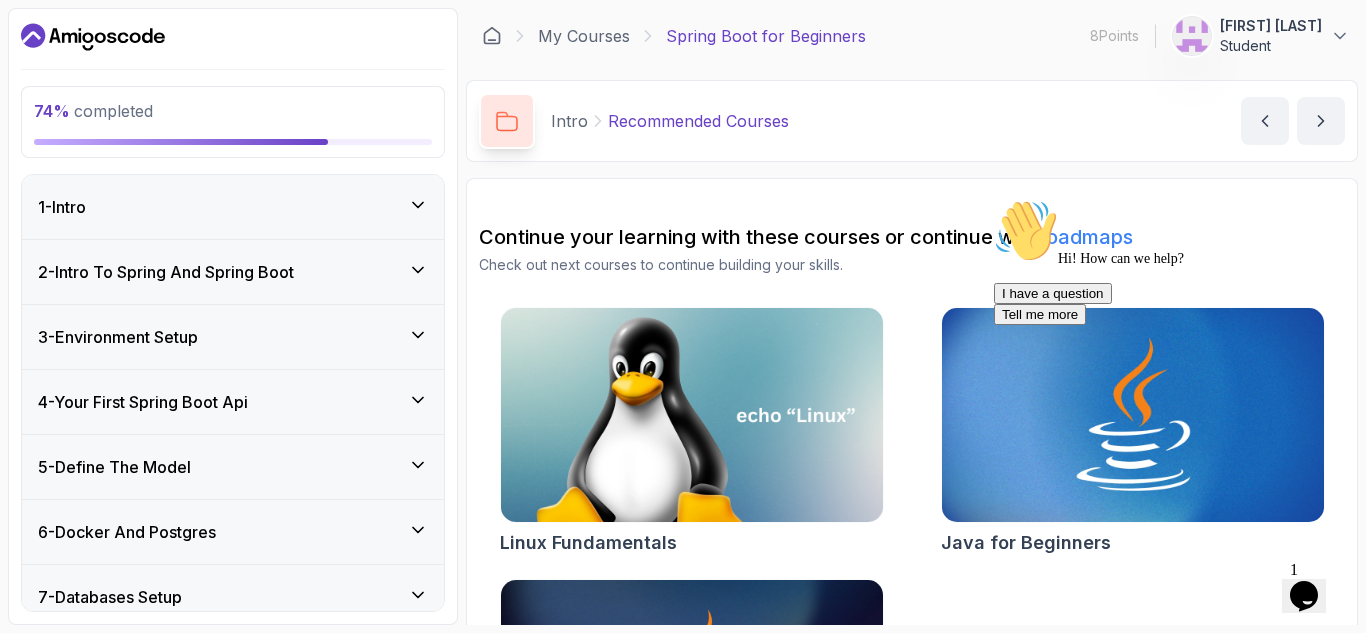 scroll, scrollTop: 343, scrollLeft: 0, axis: vertical 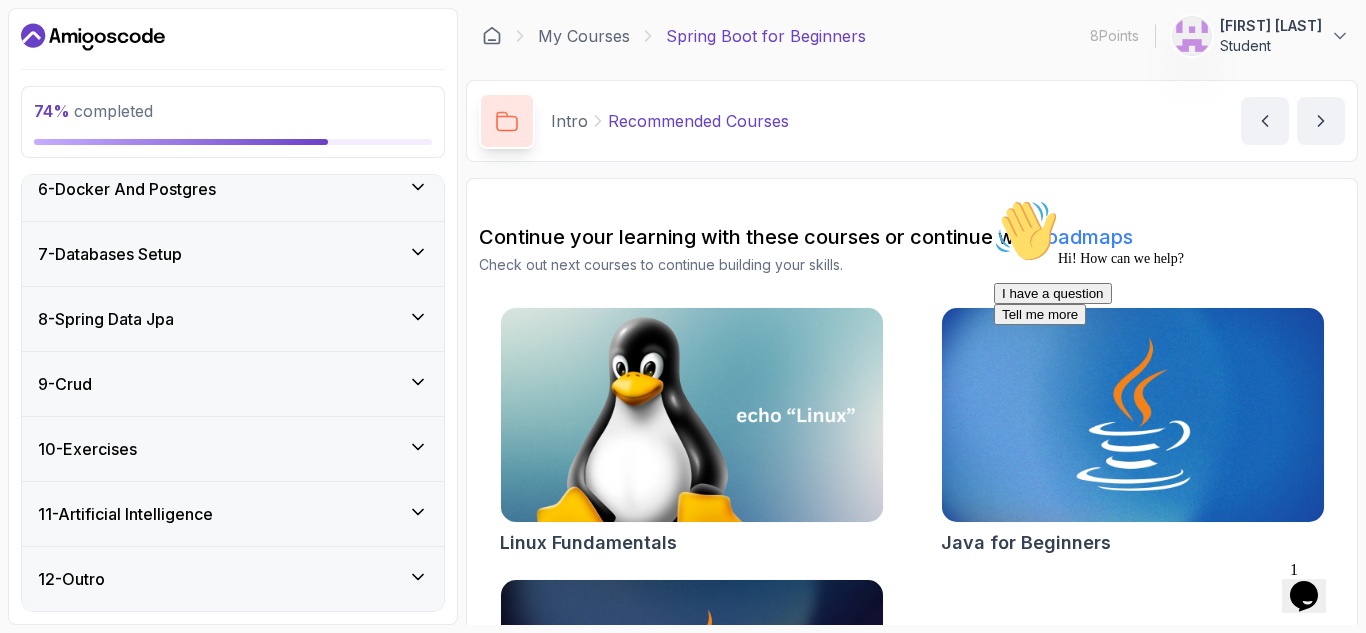 click on "11  -  Artificial Intelligence" at bounding box center (233, 514) 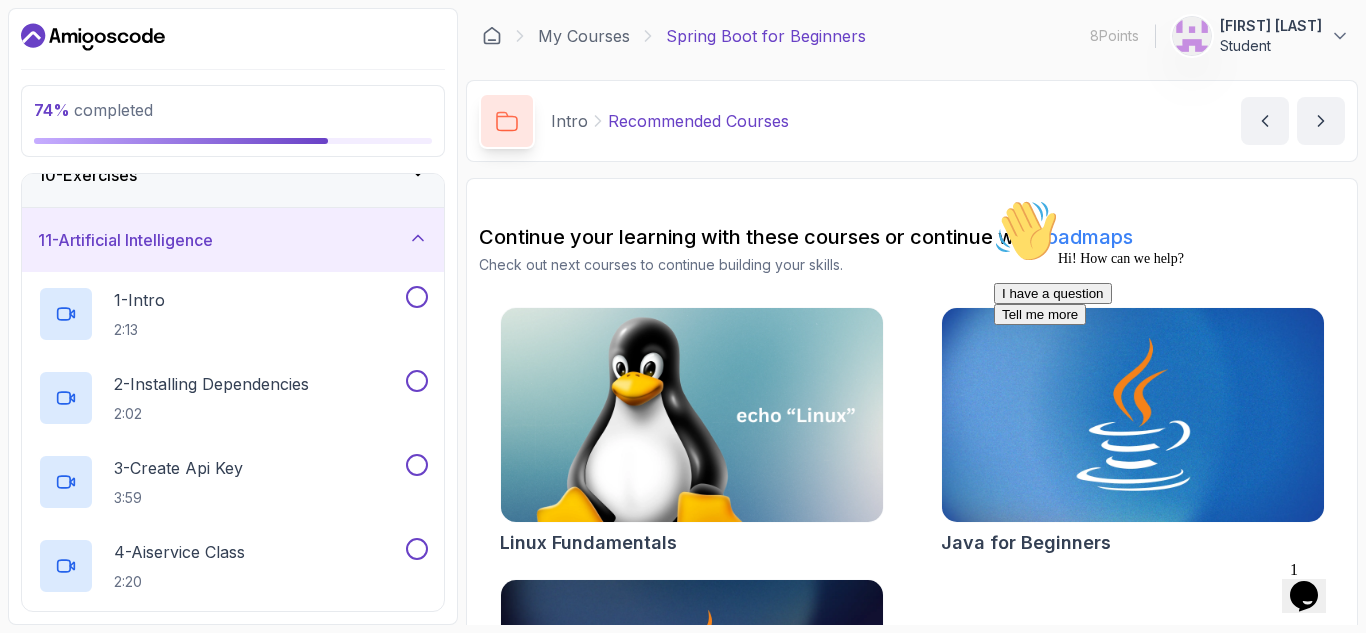 scroll, scrollTop: 617, scrollLeft: 0, axis: vertical 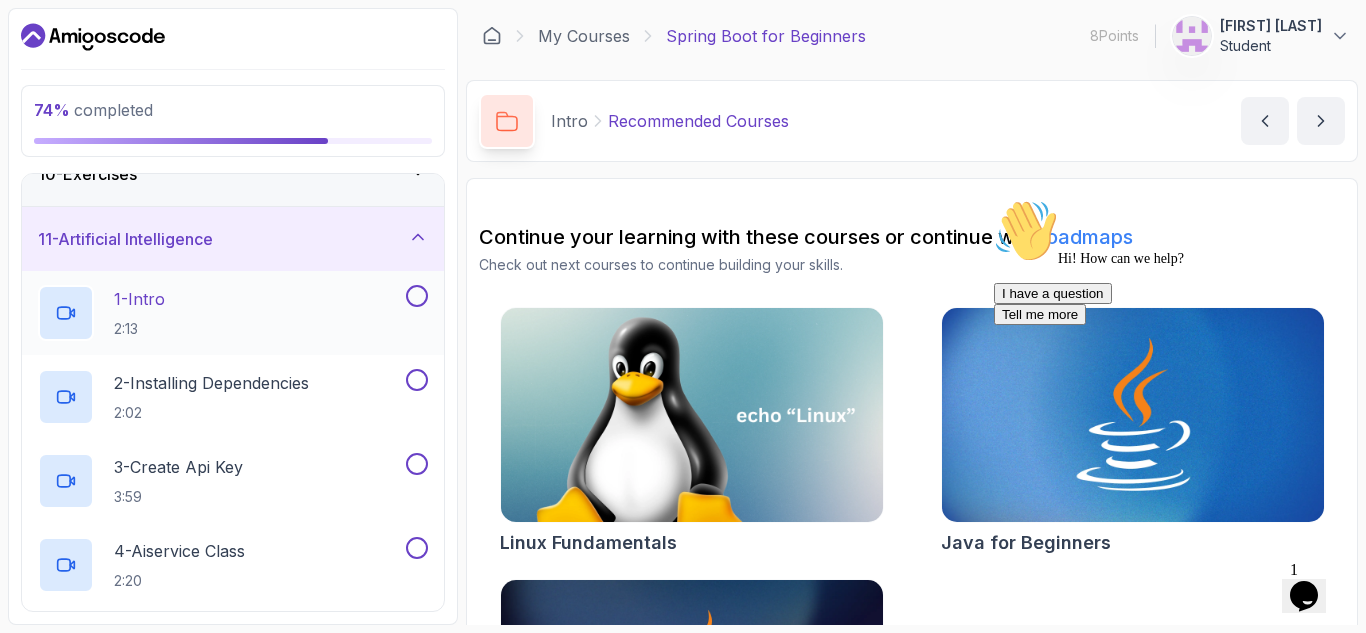 click at bounding box center (417, 296) 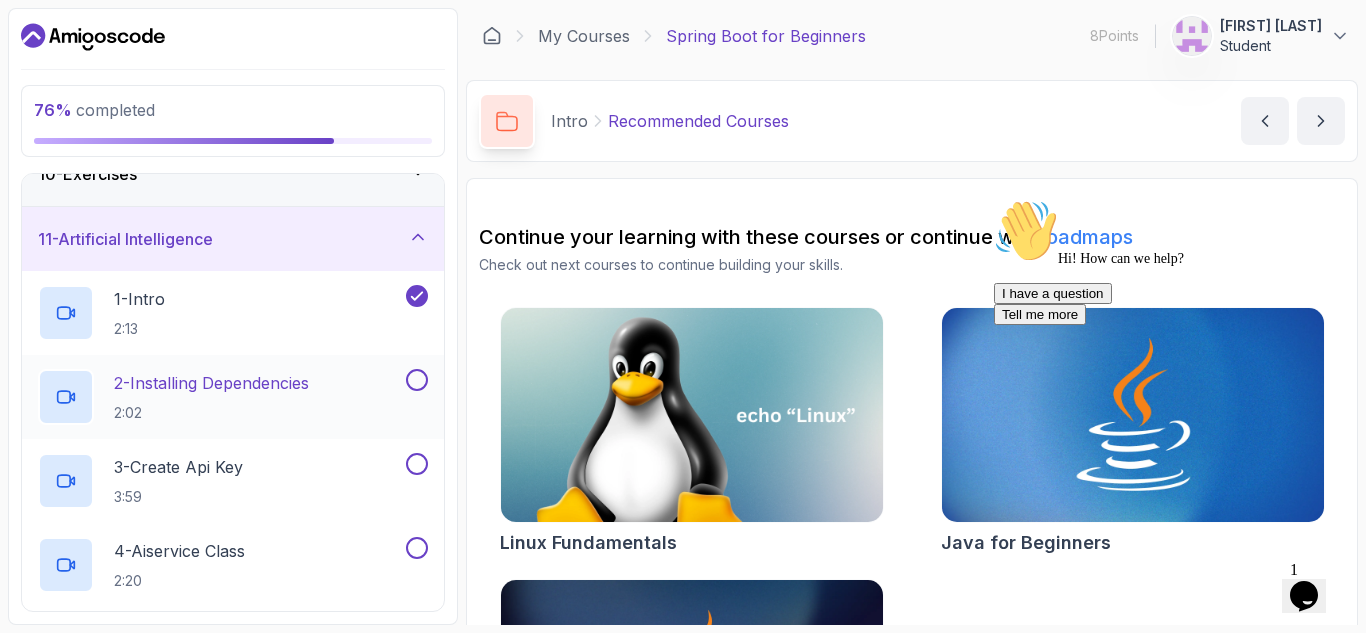 click on "2  -  Installing Dependencies 2:02" at bounding box center [233, 397] 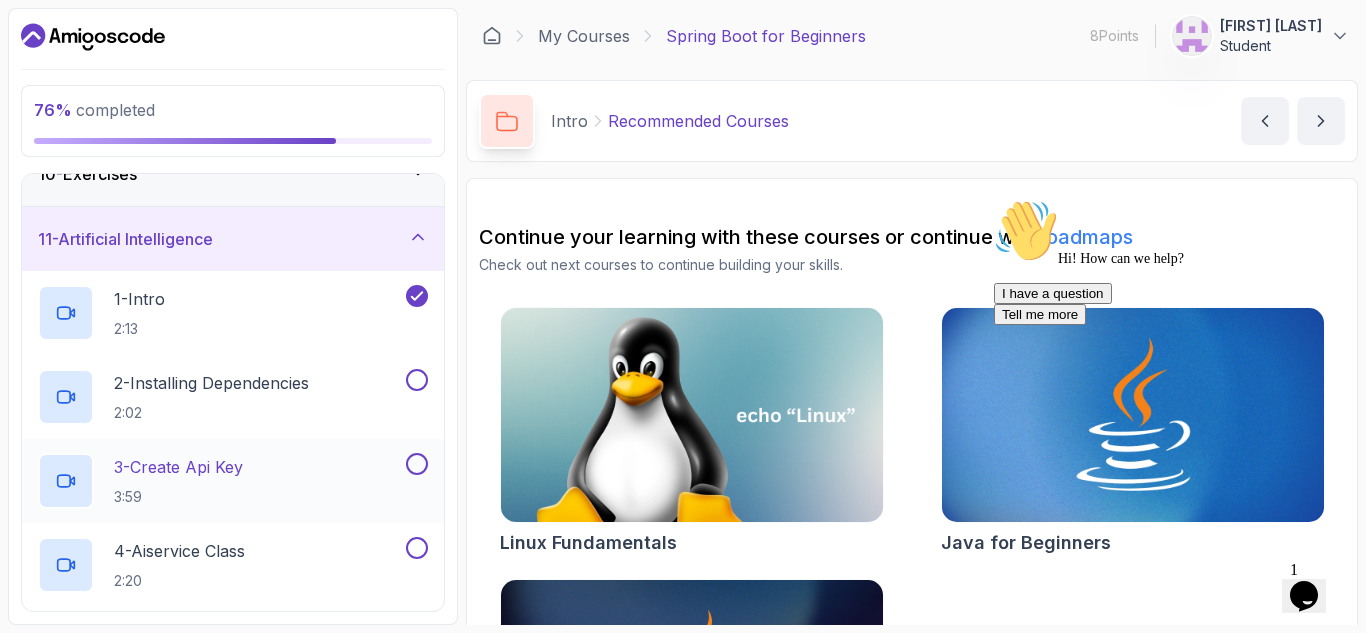 click at bounding box center [415, 464] 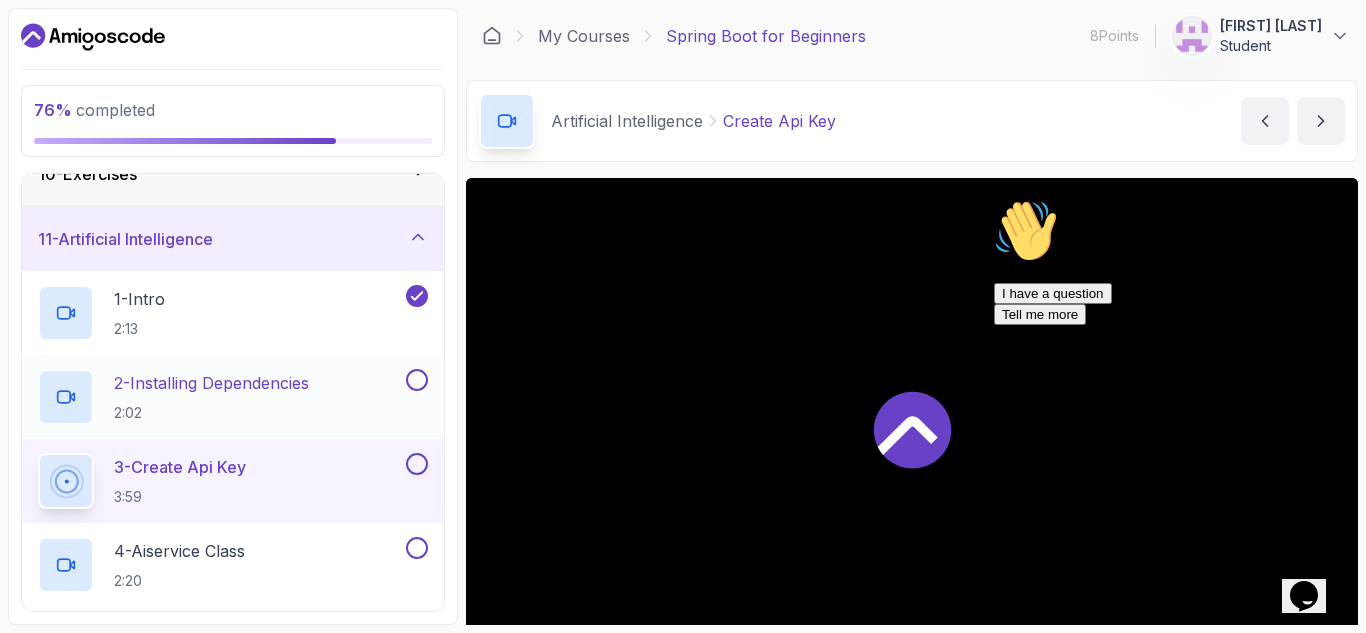 click on "2  -  Installing Dependencies 2:02" at bounding box center (233, 397) 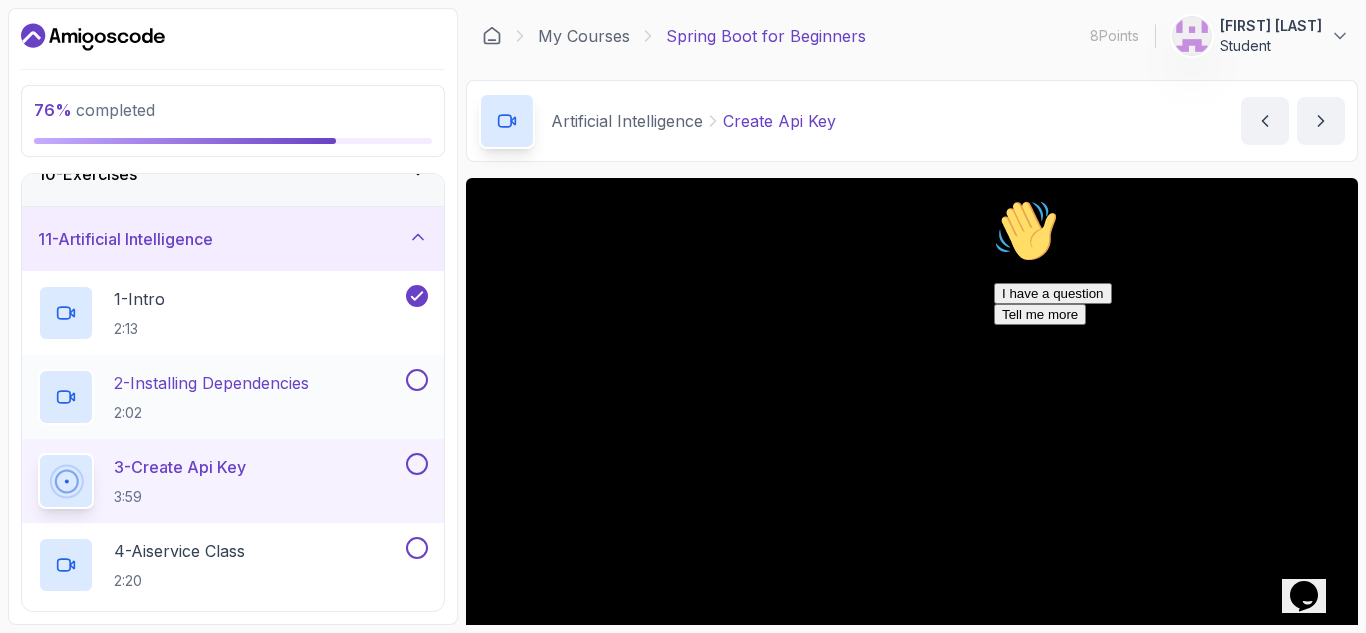click at bounding box center (417, 380) 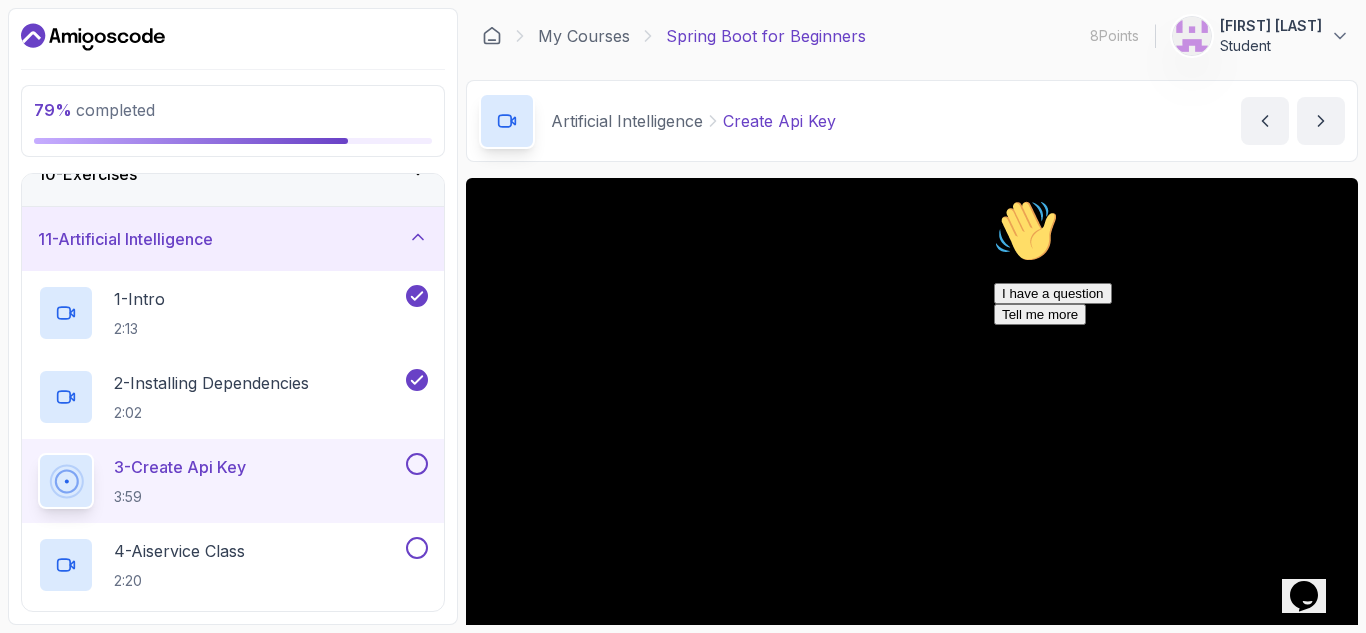 click on "3  -  Create Api Key 3:59" at bounding box center [233, 481] 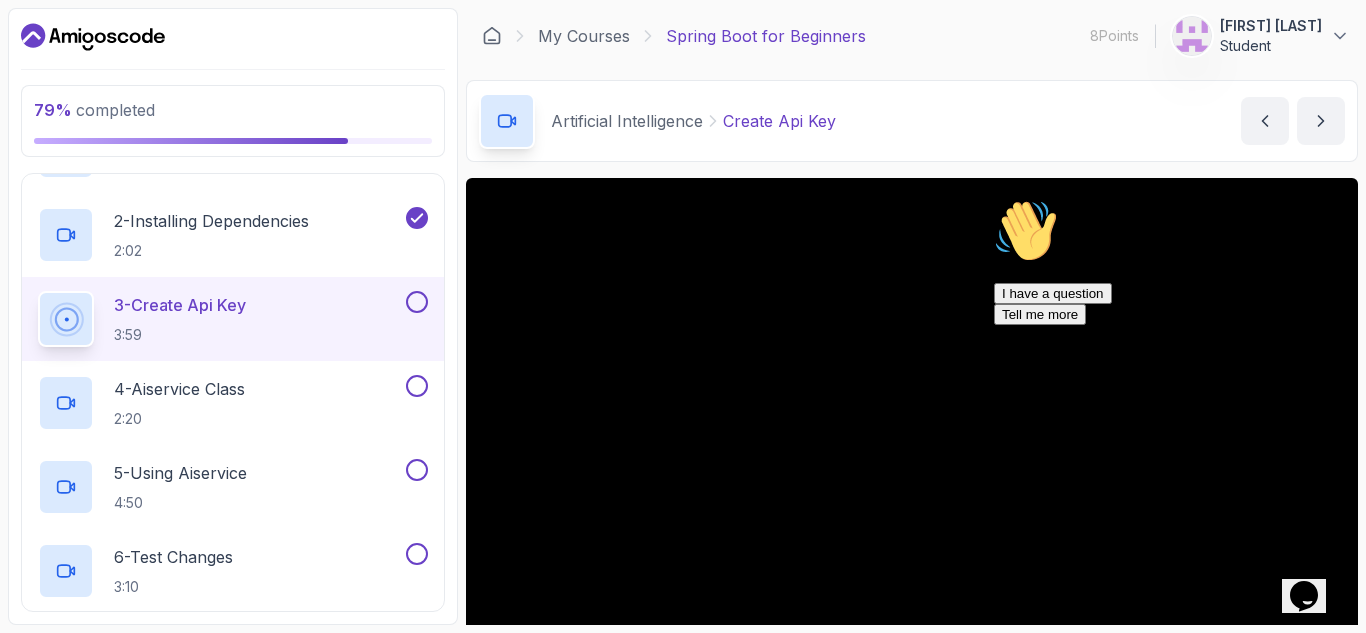 scroll, scrollTop: 781, scrollLeft: 0, axis: vertical 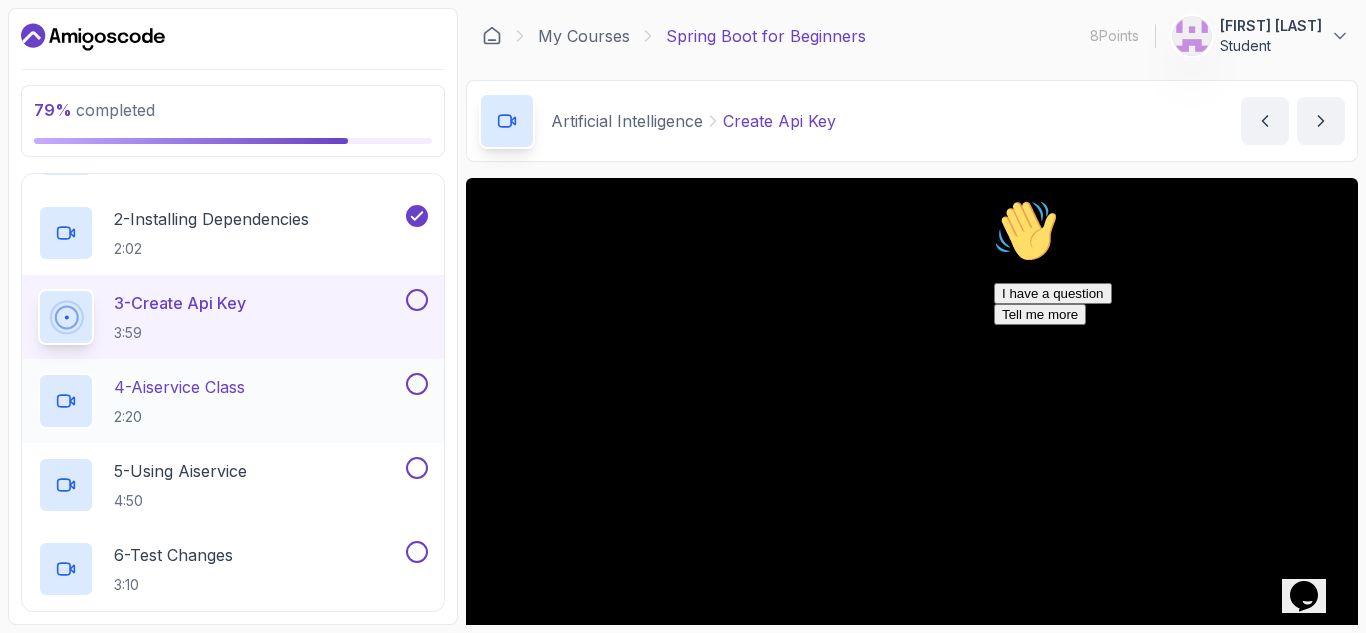 click at bounding box center [417, 384] 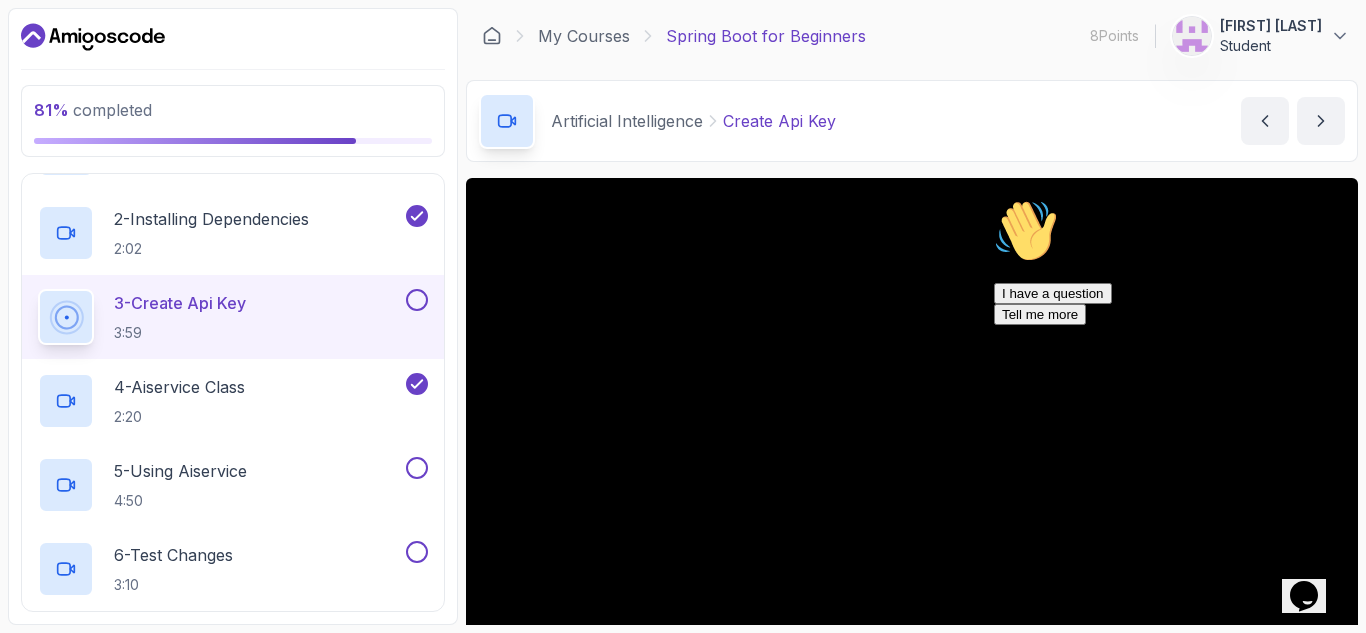 click at bounding box center [417, 300] 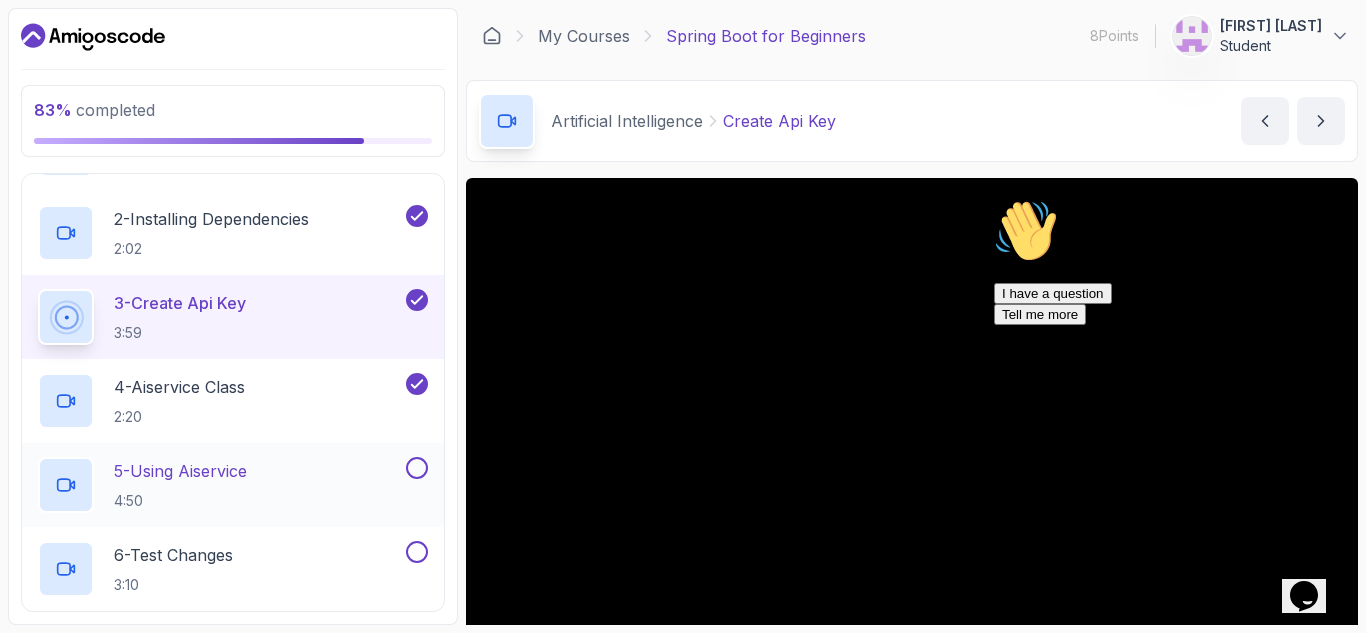 click at bounding box center (417, 468) 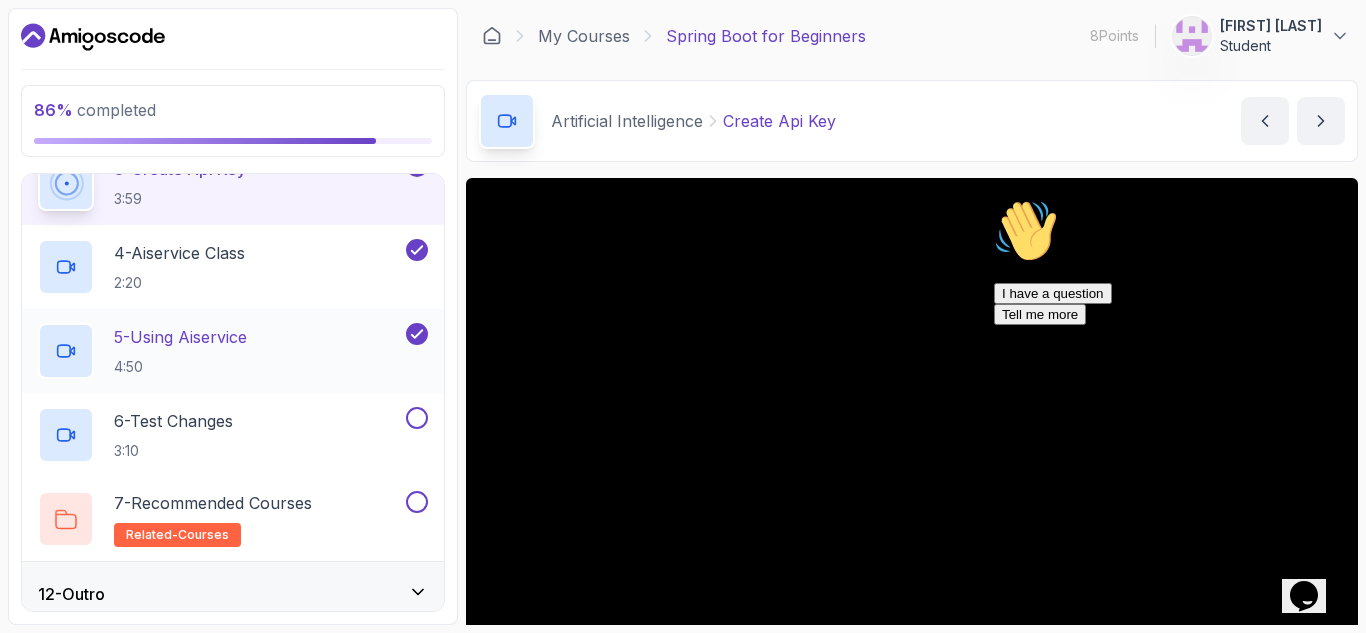 scroll, scrollTop: 916, scrollLeft: 0, axis: vertical 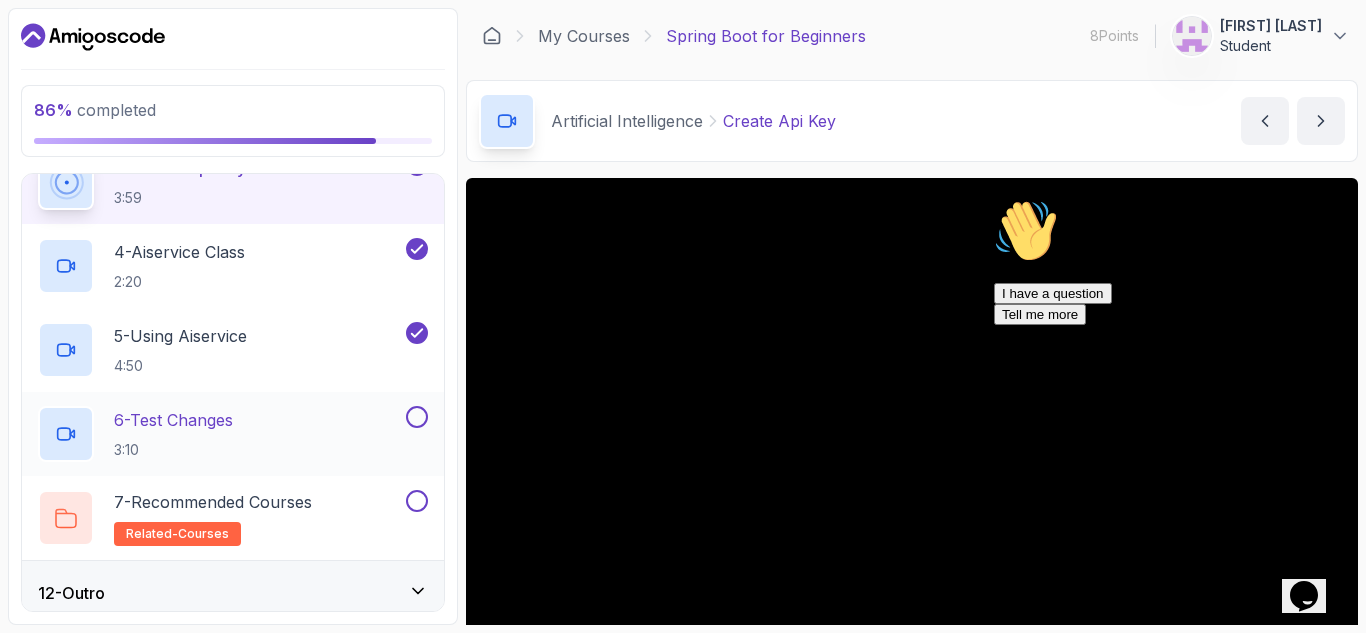 click on "6  -  Test Changes 3:10" at bounding box center [233, 434] 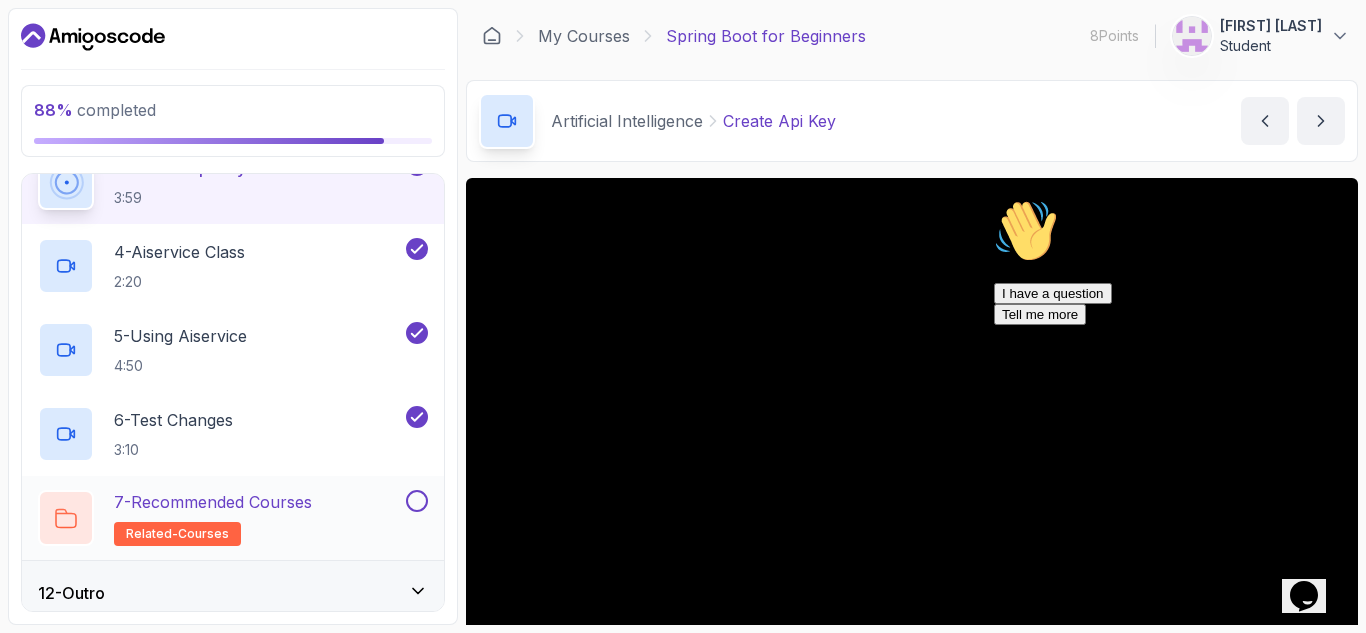 click on "7  -  Recommended Courses related-courses" at bounding box center [233, 518] 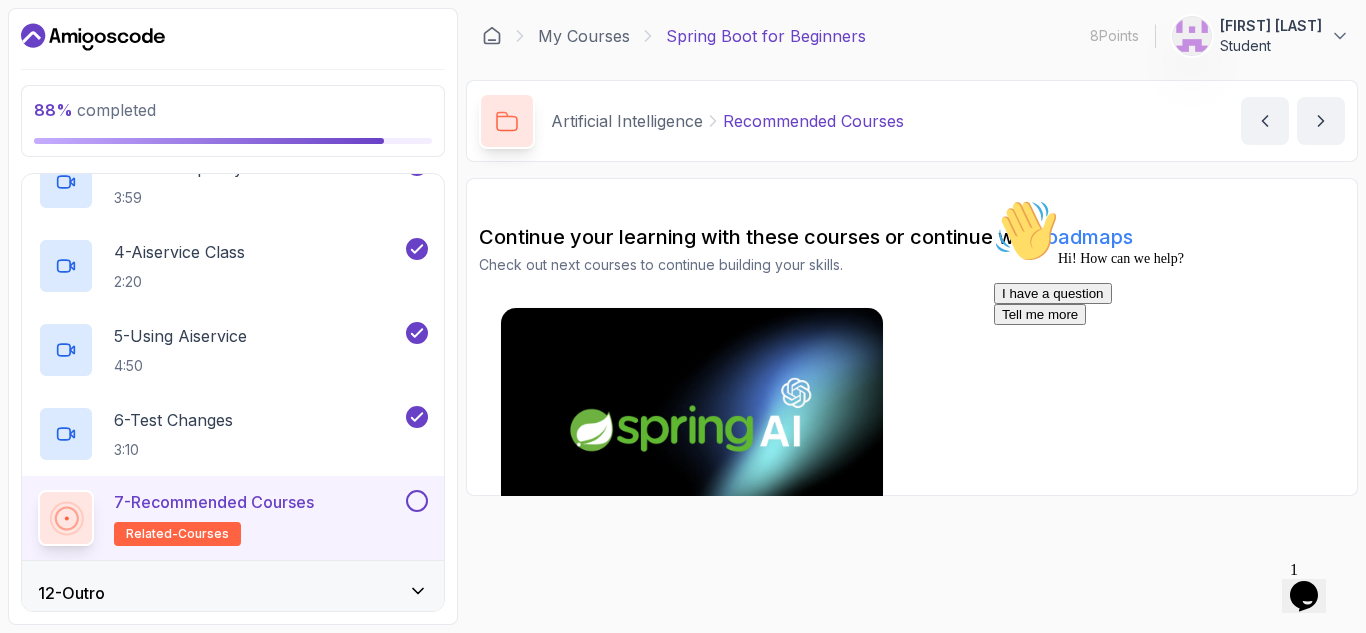 scroll, scrollTop: 929, scrollLeft: 0, axis: vertical 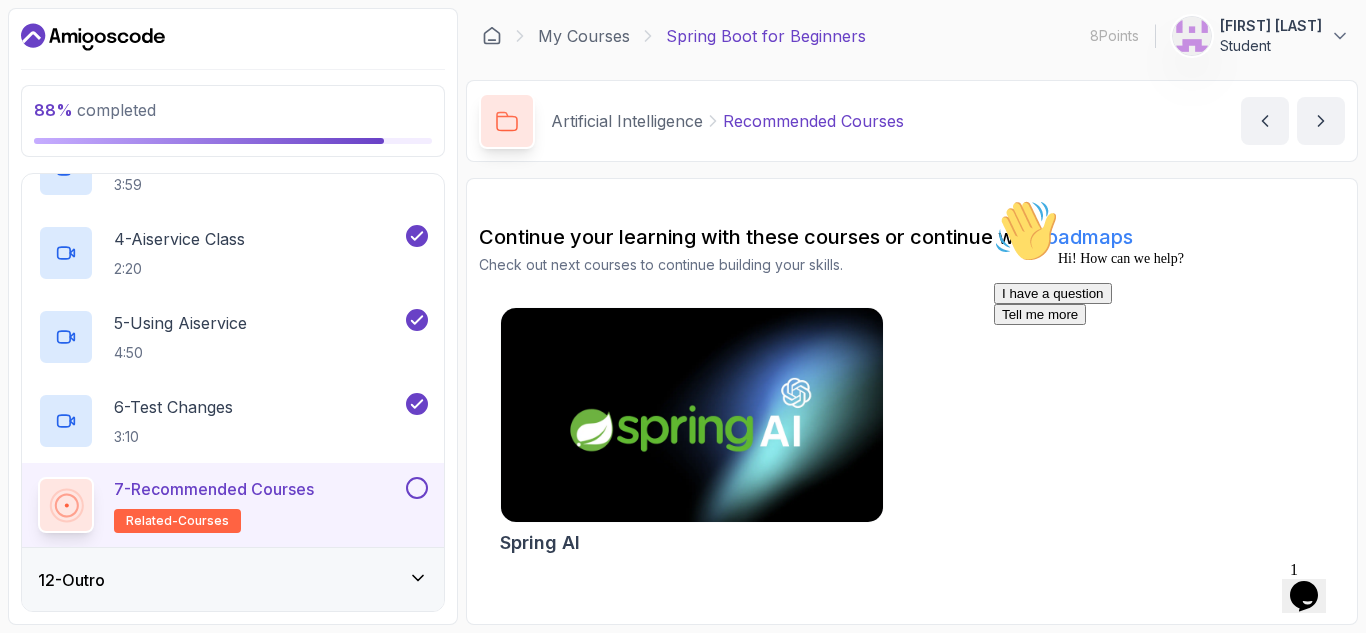 click at bounding box center [417, 488] 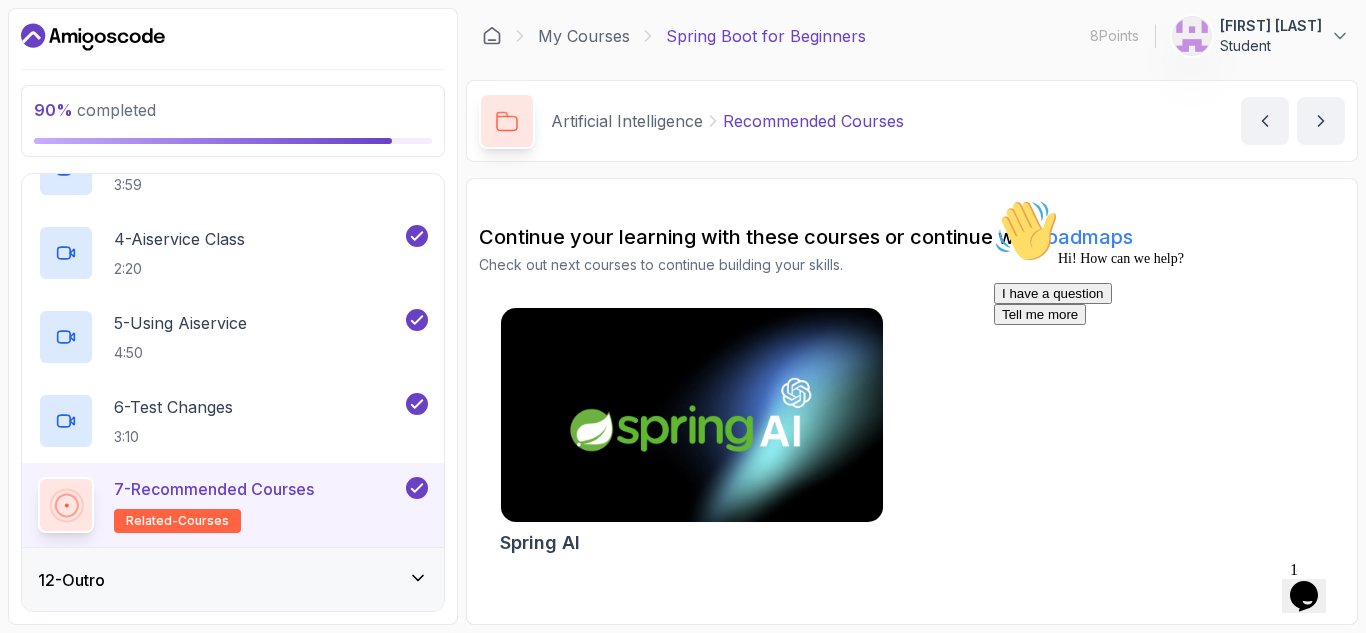 click on "12  -  Outro" at bounding box center (233, 580) 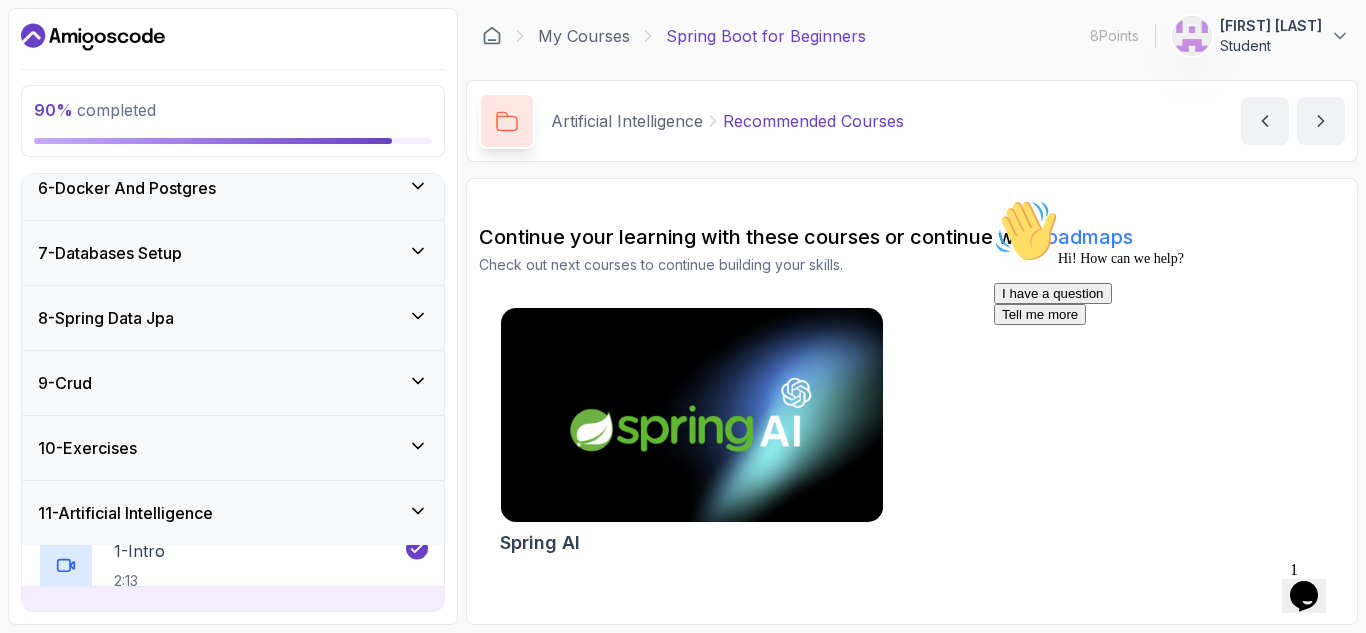 scroll, scrollTop: 510, scrollLeft: 0, axis: vertical 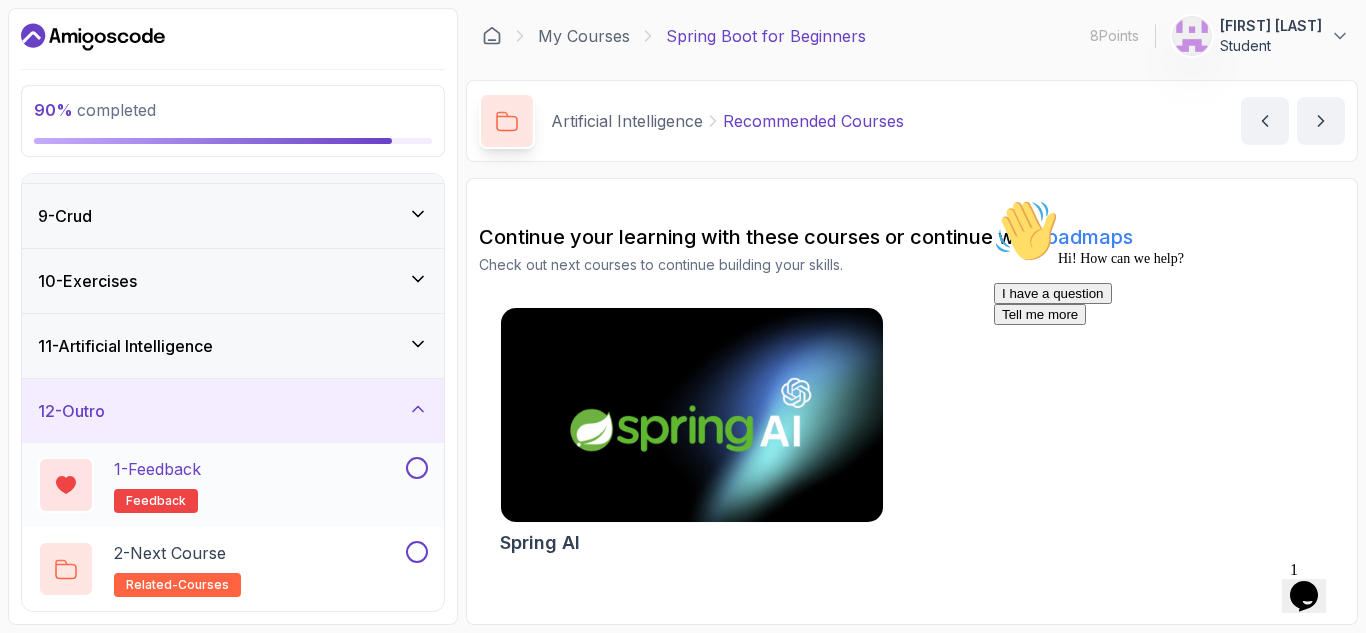 click on "1  -  Feedback feedback" at bounding box center (220, 485) 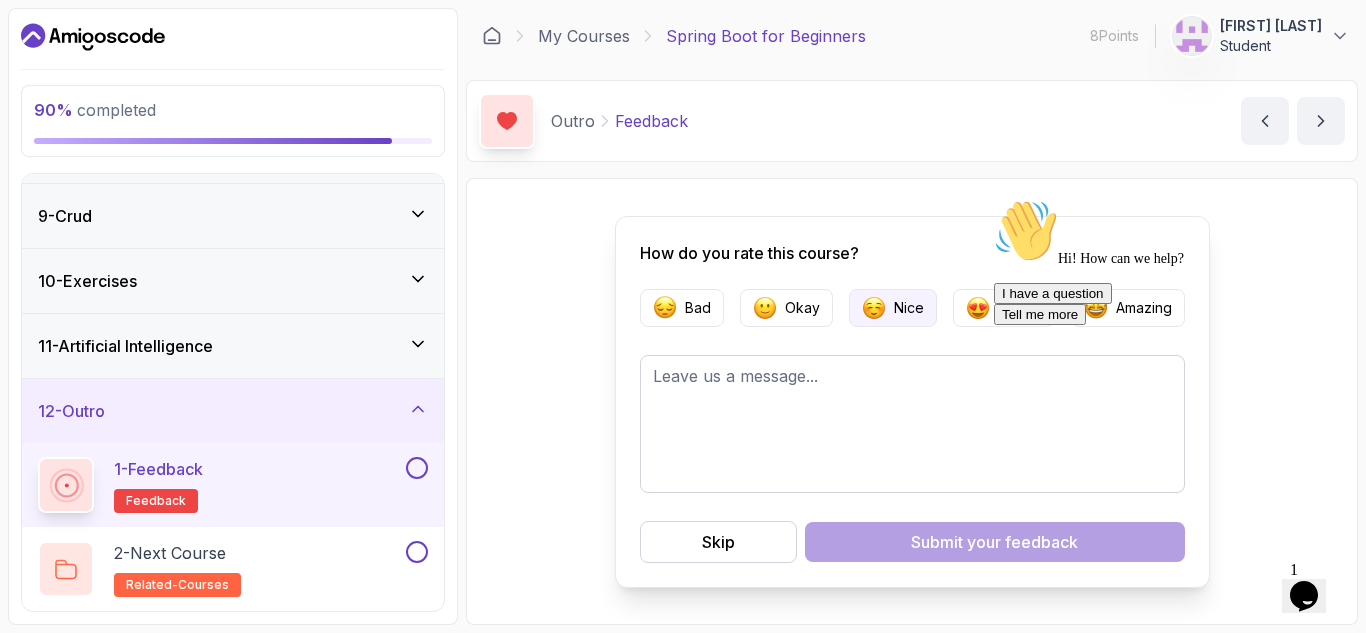 click on "Nice" at bounding box center (909, 308) 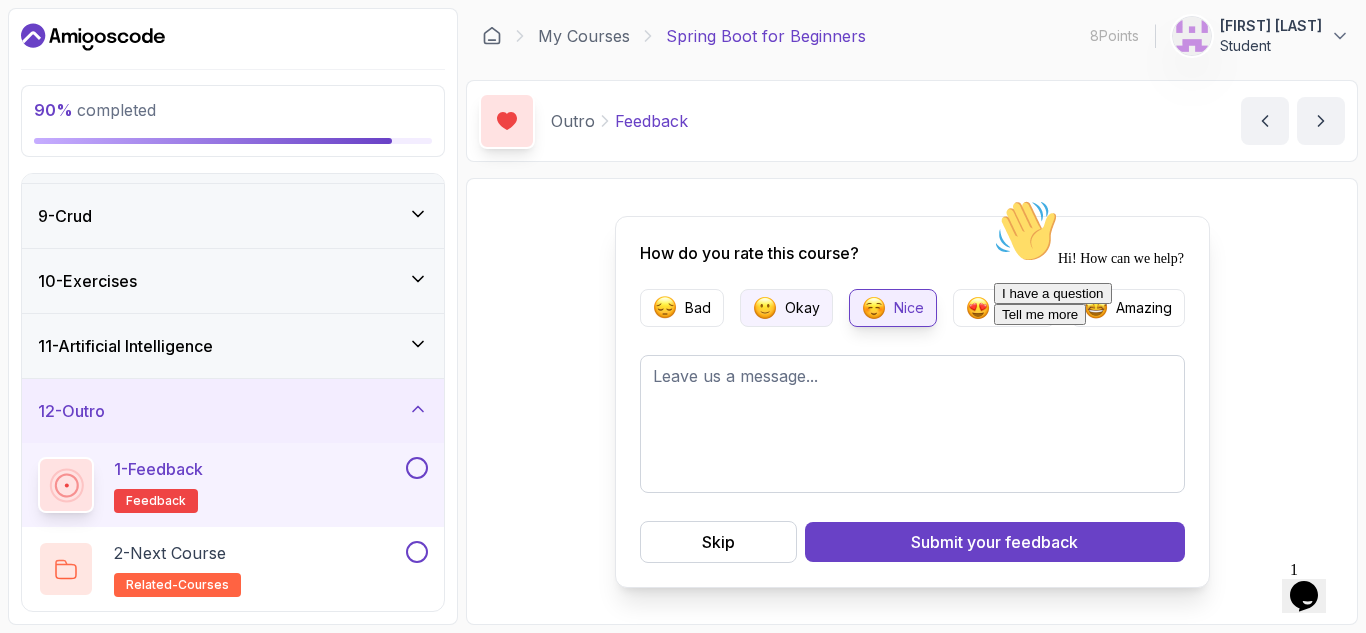 click on "Okay" at bounding box center [802, 308] 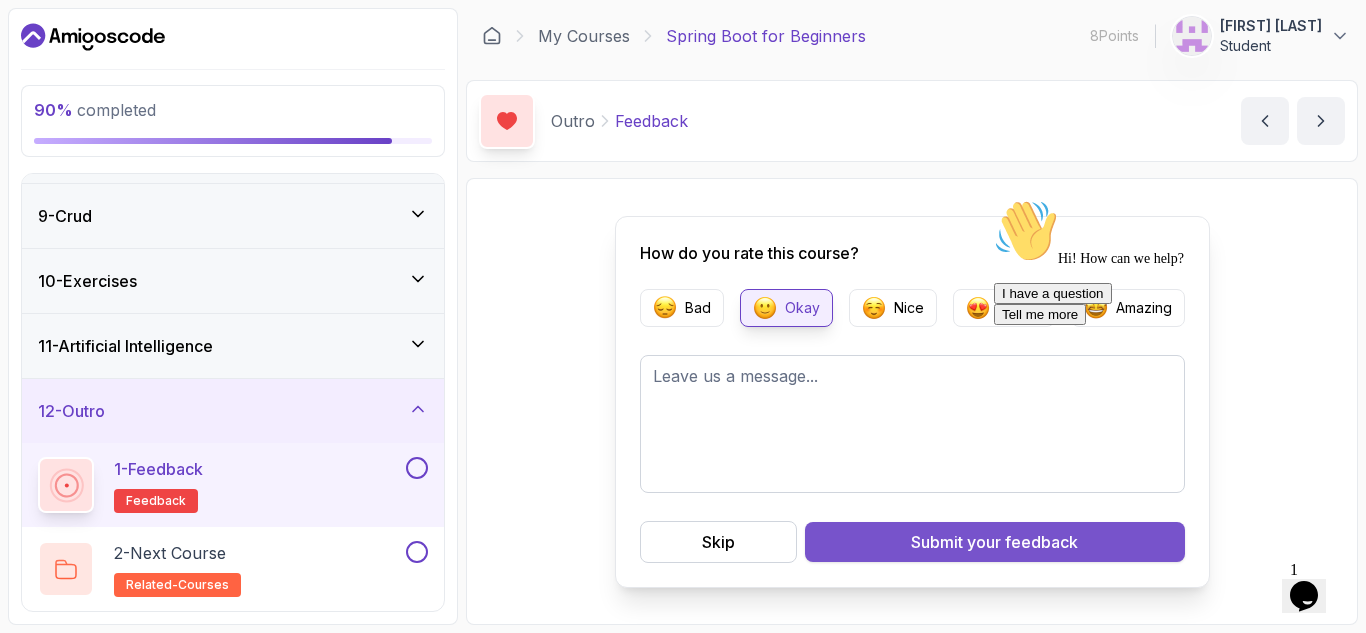click on "Submit   your feedback" at bounding box center (995, 542) 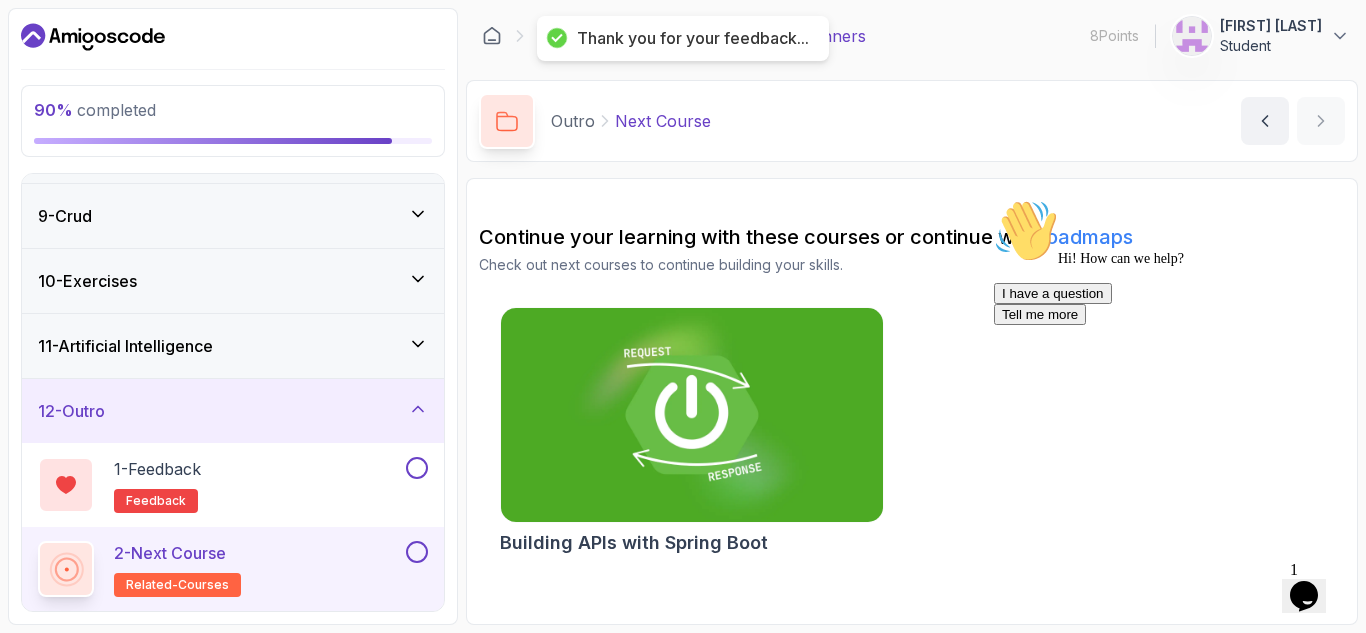 click at bounding box center [691, 415] 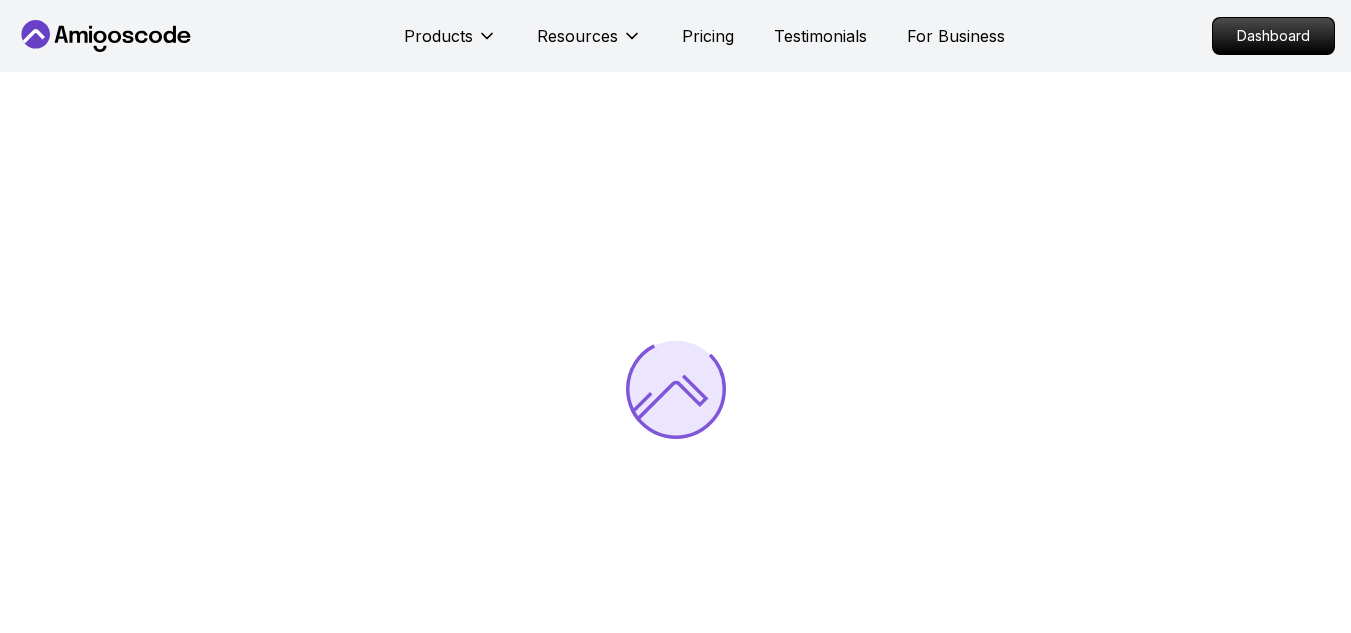 scroll, scrollTop: 0, scrollLeft: 0, axis: both 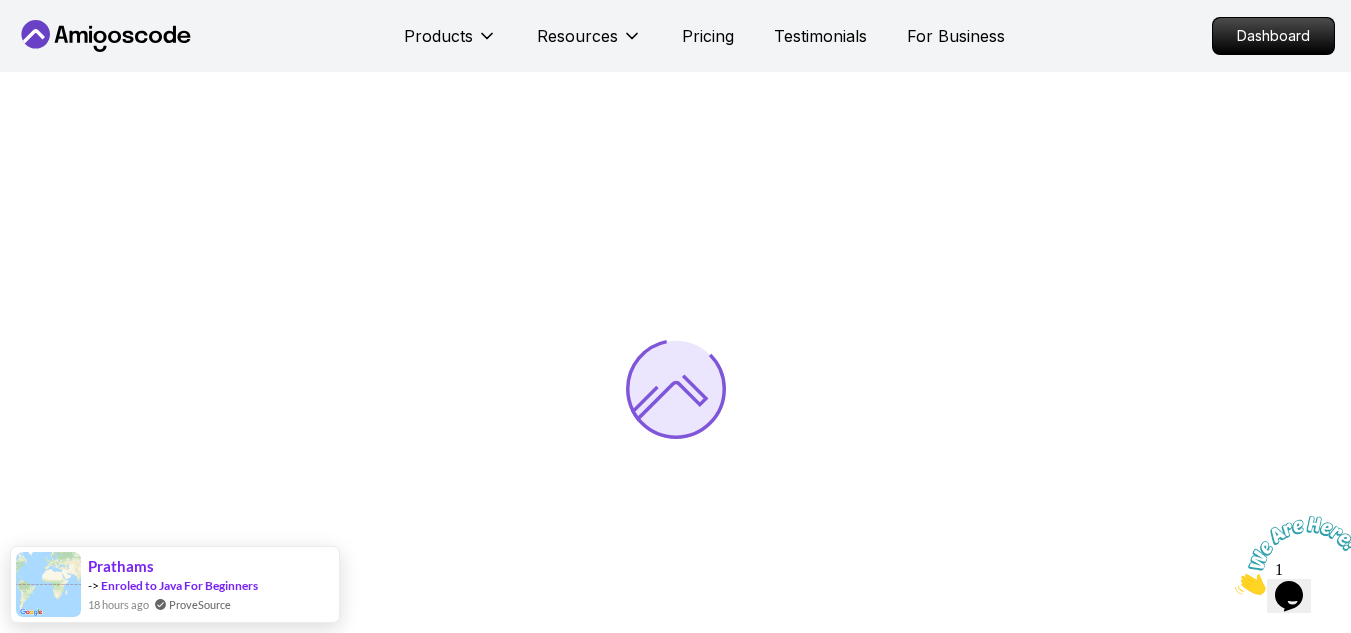 click at bounding box center [675, 388] 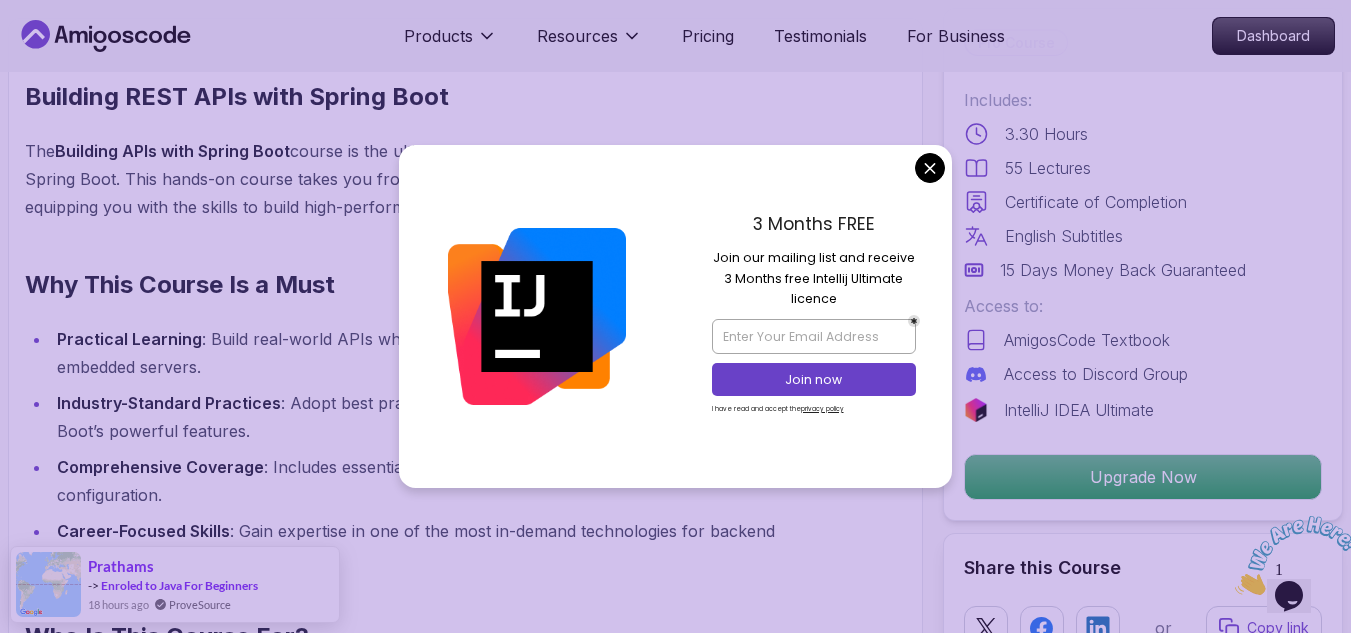 scroll, scrollTop: 1541, scrollLeft: 0, axis: vertical 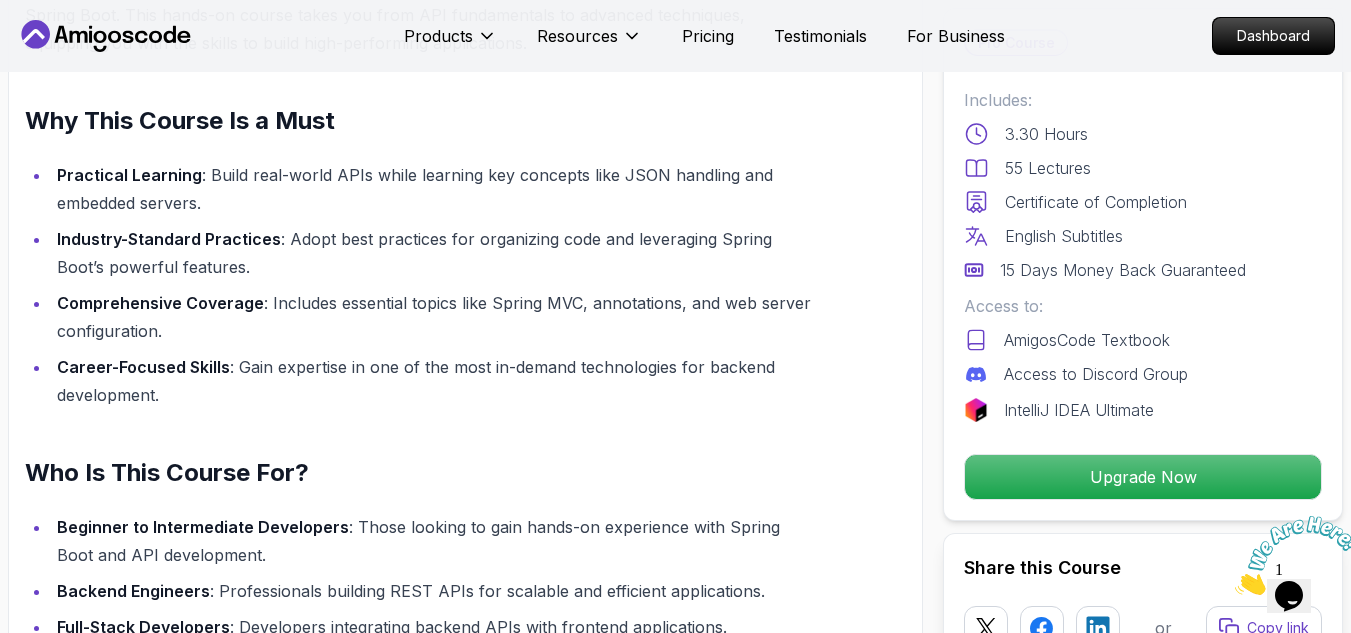 click on "Products Resources Pricing Testimonials For Business Dashboard Products Resources Pricing Testimonials For Business Dashboard Building APIs with Spring Boot Learn to build robust, scalable APIs with Spring Boot, mastering REST principles, JSON handling, and embedded server configuration. [FIRST] [LAST]  /   Instructor Pro Course Includes: 3.30 Hours 55 Lectures Certificate of Completion English Subtitles 15 Days Money Back Guaranteed Access to: AmigosCode Textbook Access to Discord Group IntelliJ IDEA Ultimate Upgrade Now Share this Course or Copy link Got a Team of 5 or More? With one subscription, give your entire team access to all courses and features. Check our Business Plan [FIRST] [LAST]  /   Instructor What you will learn java spring spring-boot spring-data-jpa spring-security docker postgres h2 API Fundamentals - Master the foundations of building APIs, including REST principles and Spring MVC. Documentation - Access and use official Spring documentation to deepen your knowledge." at bounding box center [675, 3082] 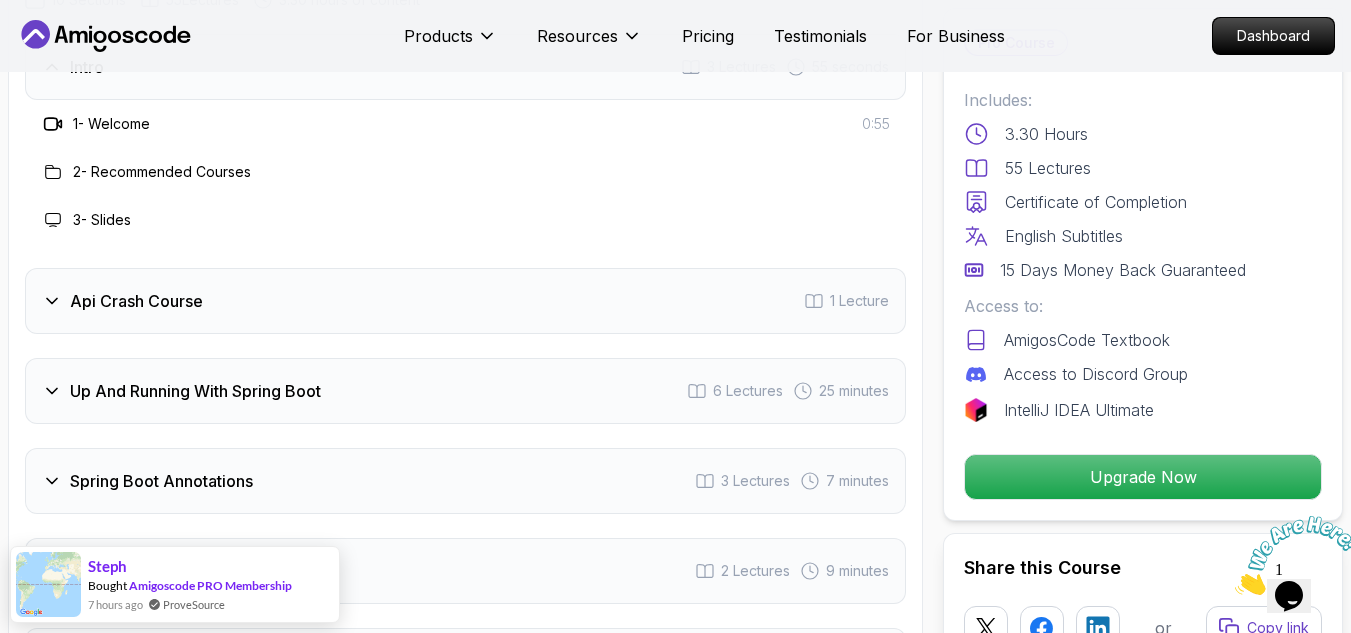 scroll, scrollTop: 3291, scrollLeft: 0, axis: vertical 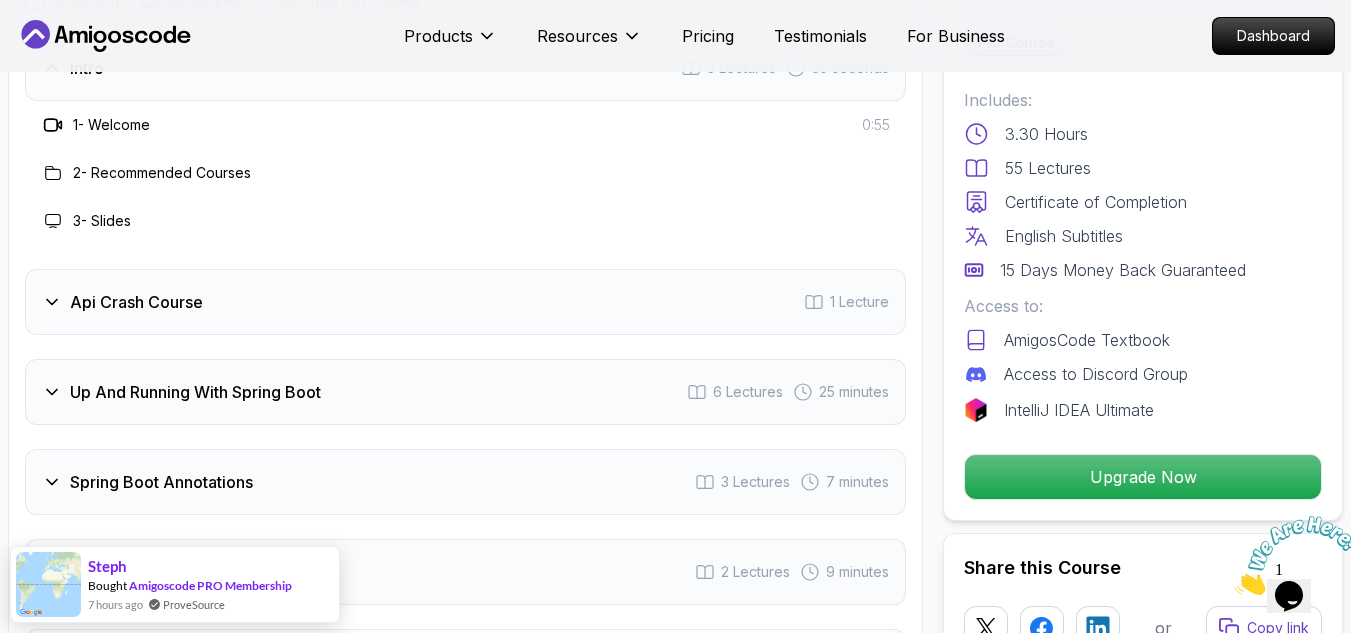 click on "Api Crash Course 1   Lecture" at bounding box center (465, 302) 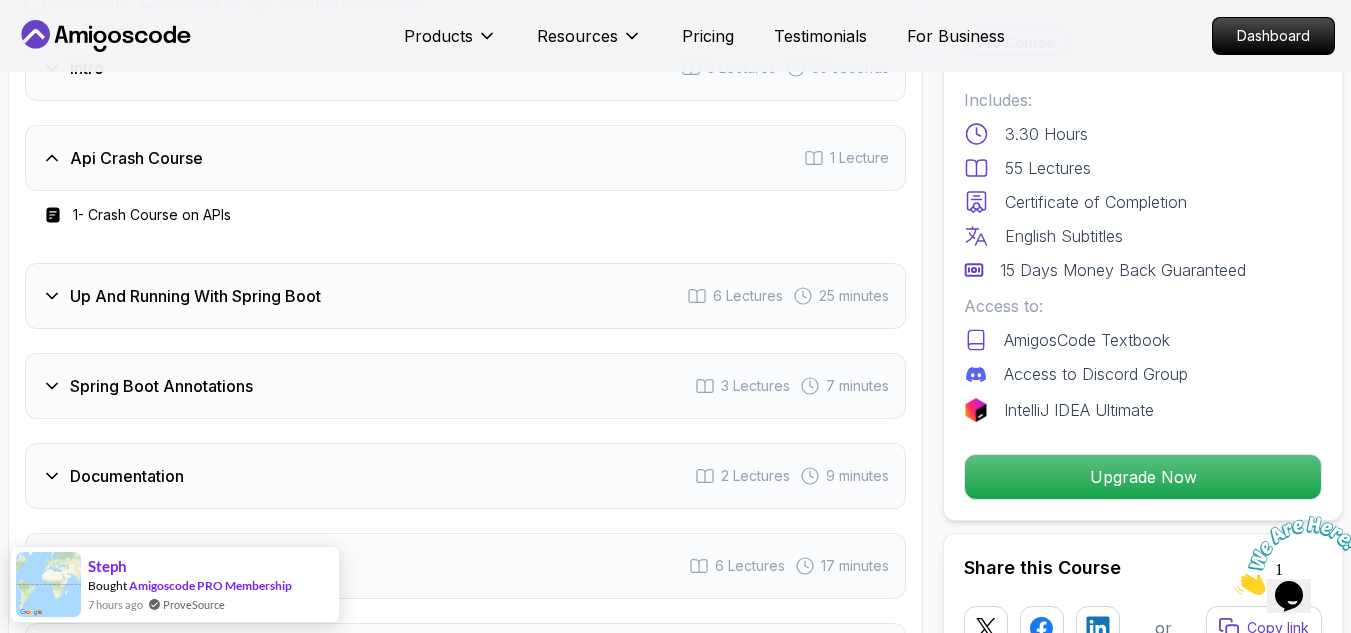 click on "Up And Running With Spring Boot" at bounding box center [195, 296] 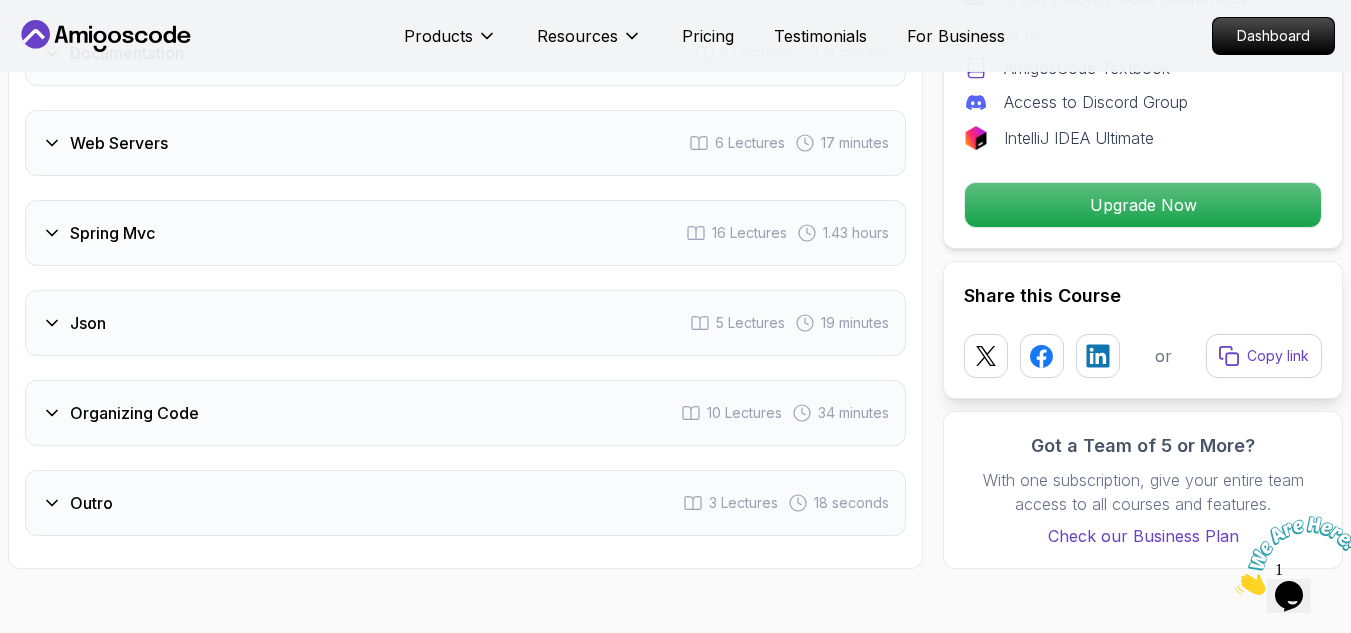 scroll, scrollTop: 3963, scrollLeft: 0, axis: vertical 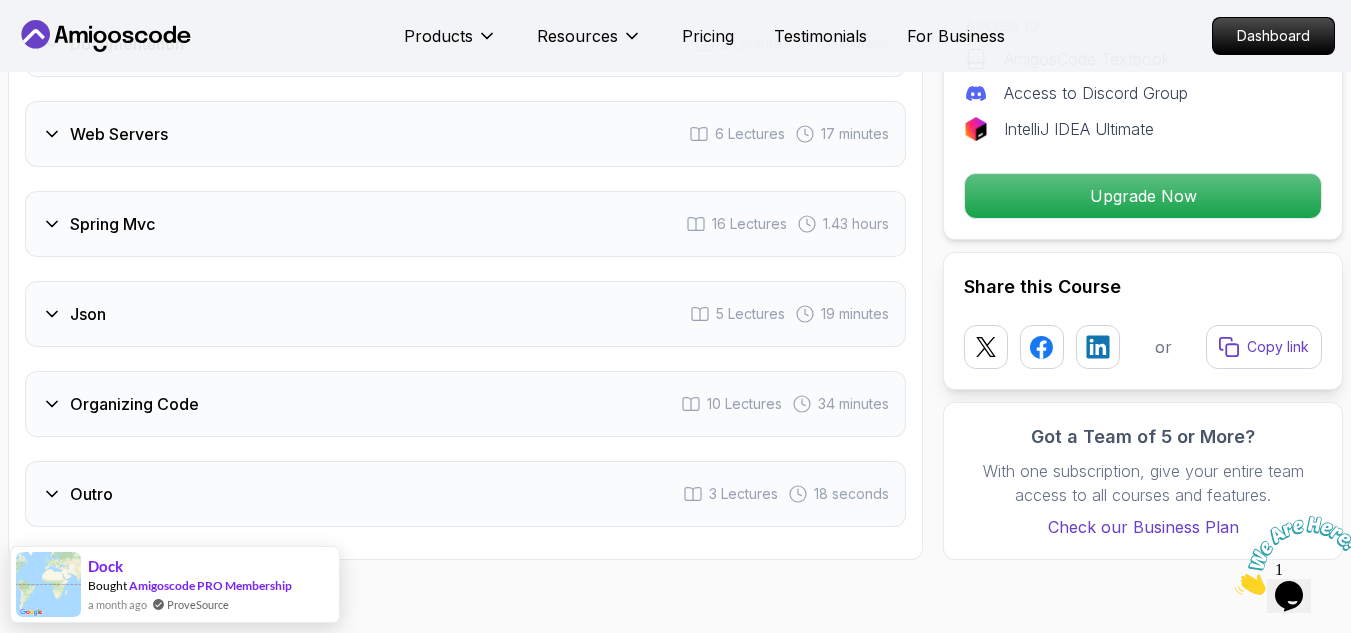 click on "Spring Mvc 16   Lectures     1.43 hours" at bounding box center [465, 224] 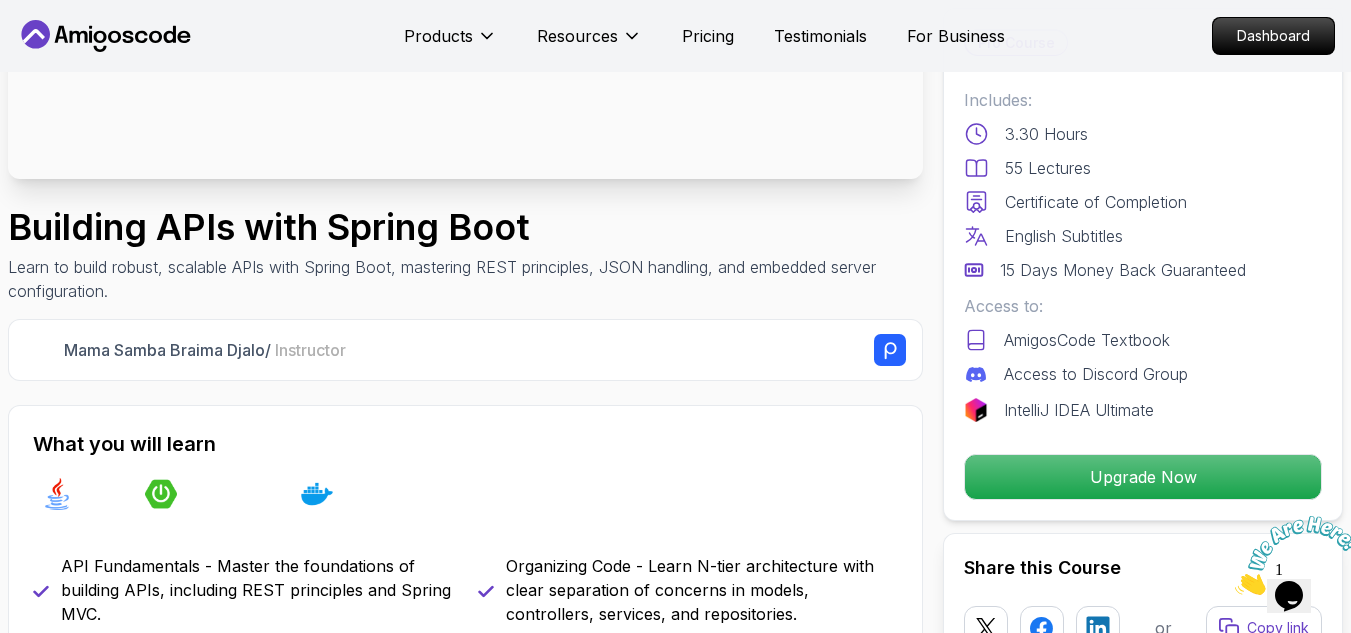 scroll, scrollTop: 455, scrollLeft: 0, axis: vertical 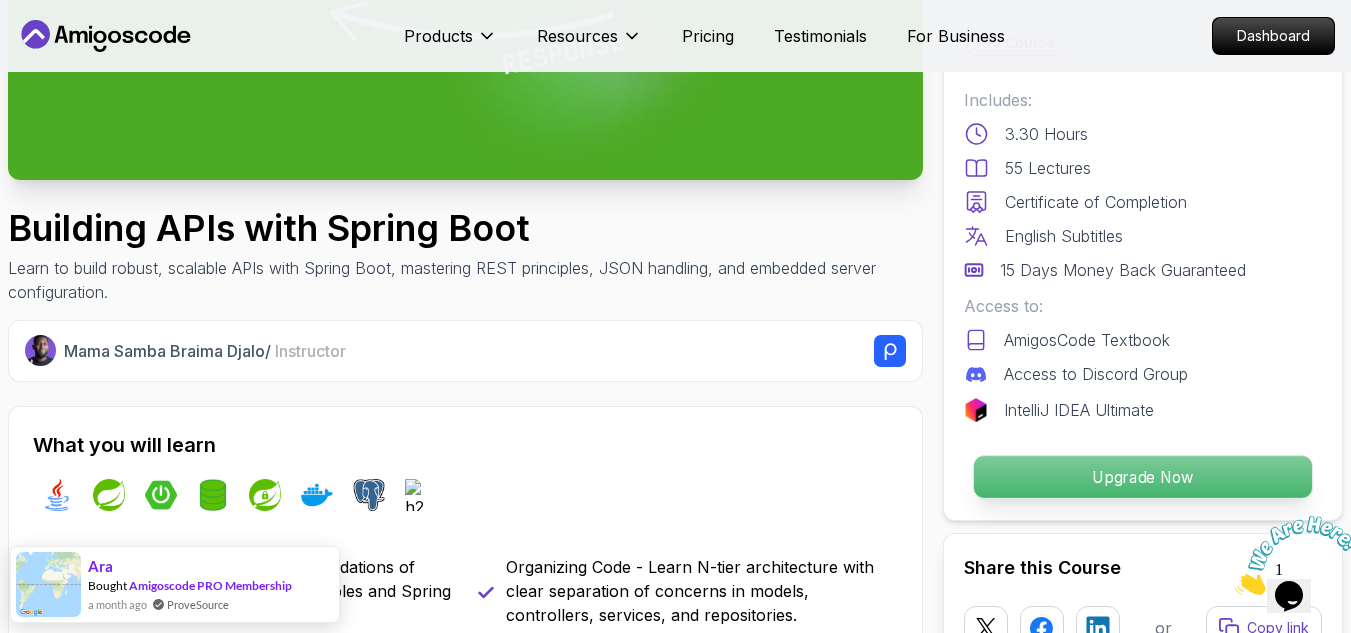 click on "Upgrade Now" at bounding box center [1143, 477] 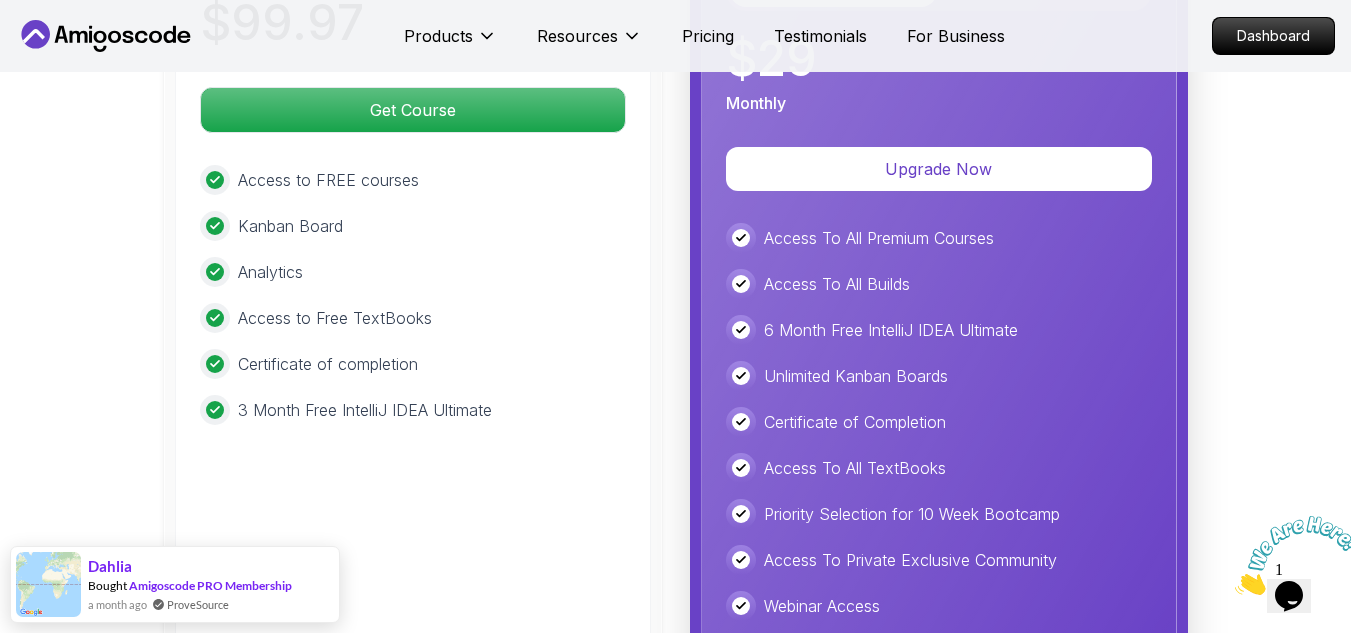 scroll, scrollTop: 5604, scrollLeft: 0, axis: vertical 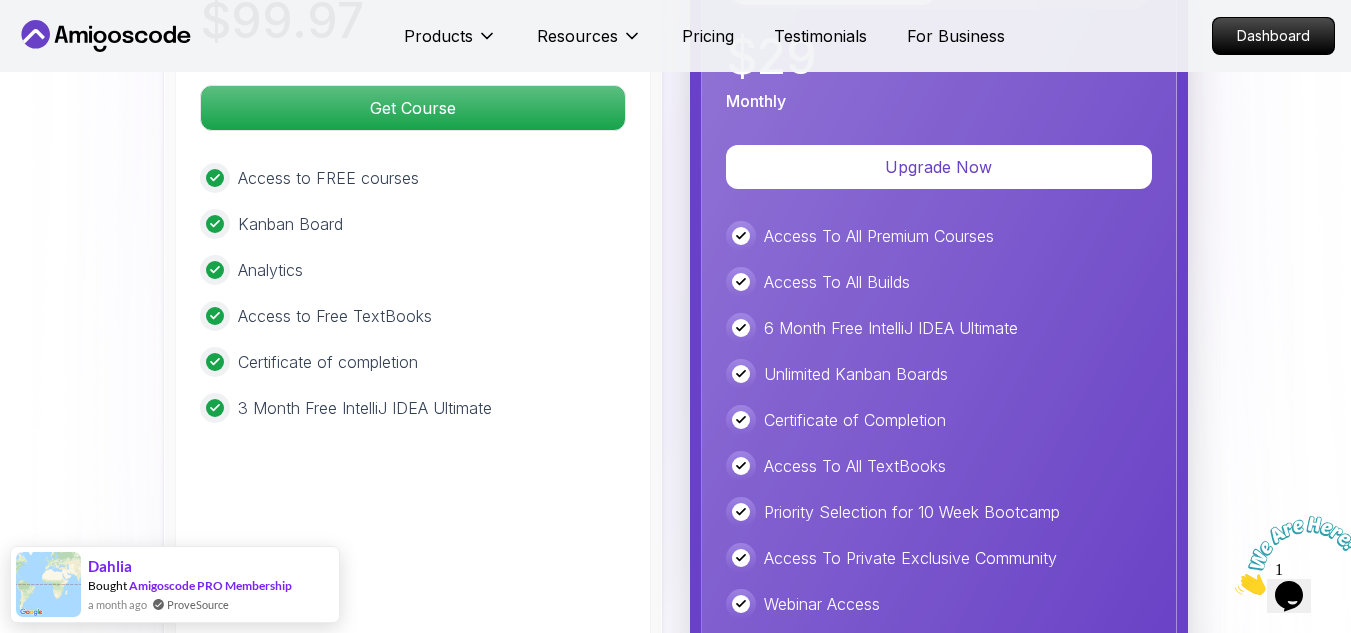 click on "Monthly Plan Unlock all courses, builds, and features with a monthly subscription. Monthly Yearly $ 29 Monthly Upgrade Now Access To All Premium Courses Access To All Builds 6 Month Free IntelliJ IDEA Ultimate Unlimited Kanban Boards Certificate of Completion Access To All TextBooks Priority Selection for 10 Week Bootcamp Access To Private Exclusive Community Webinar Access Code Reviews" at bounding box center (939, 259) 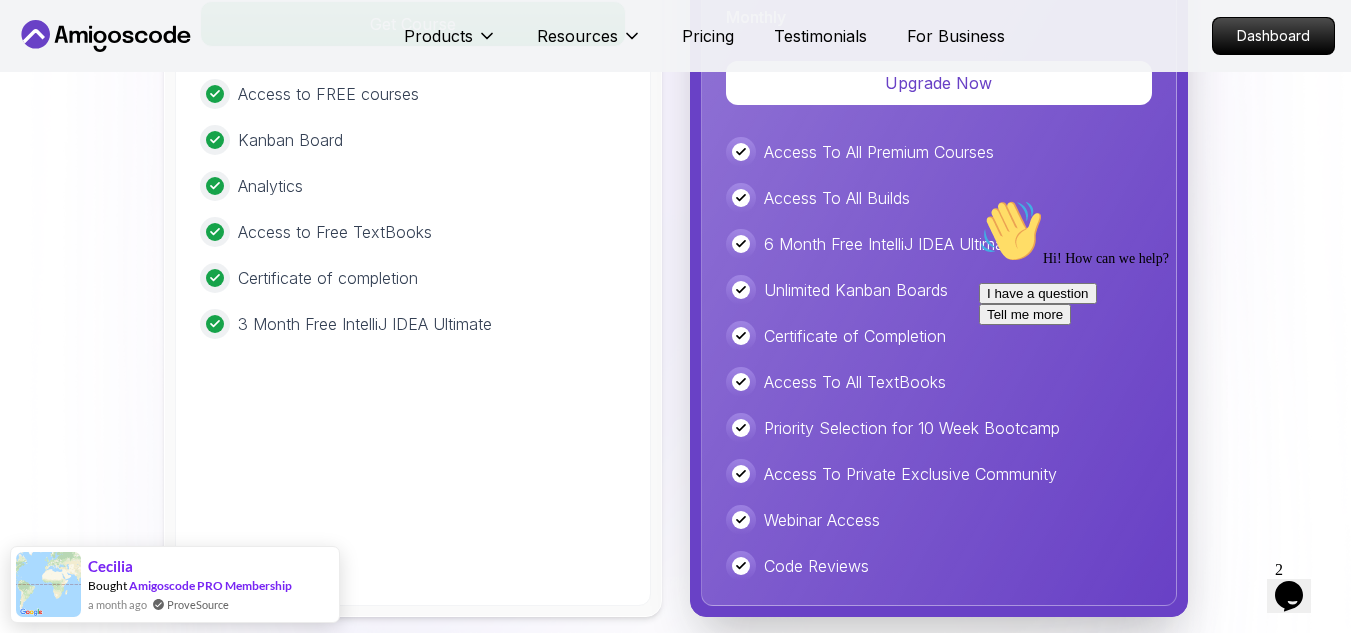 scroll, scrollTop: 5690, scrollLeft: 0, axis: vertical 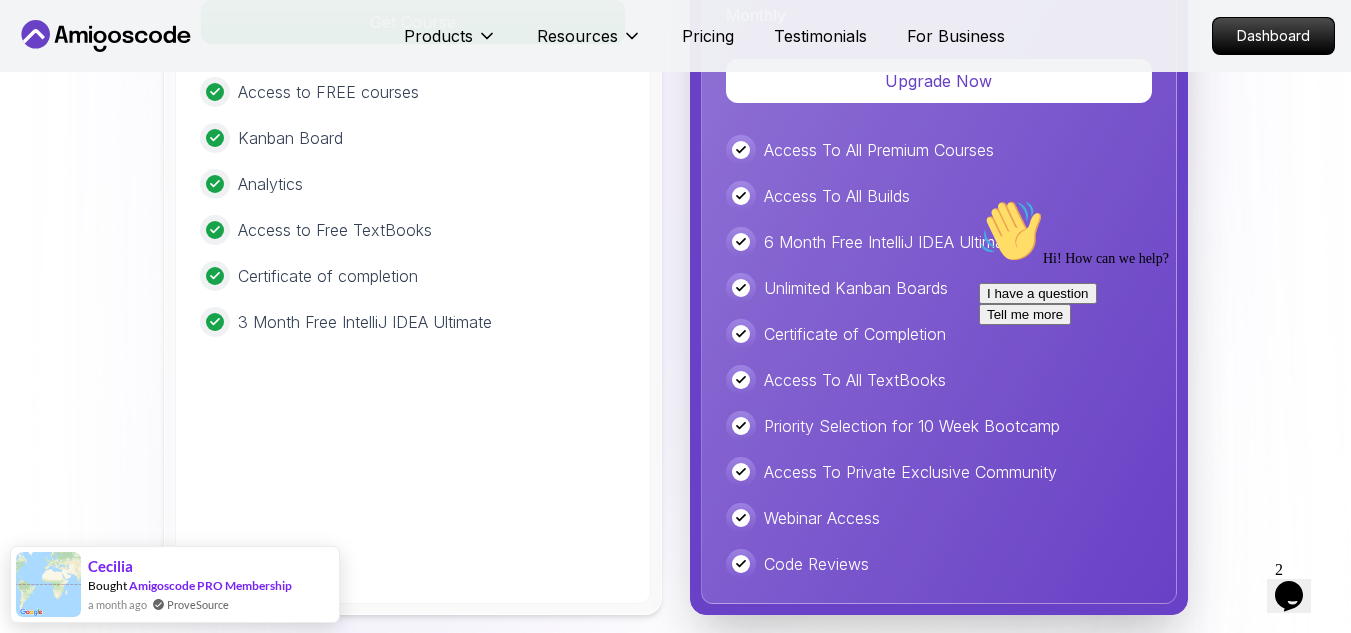 click at bounding box center [1159, 199] 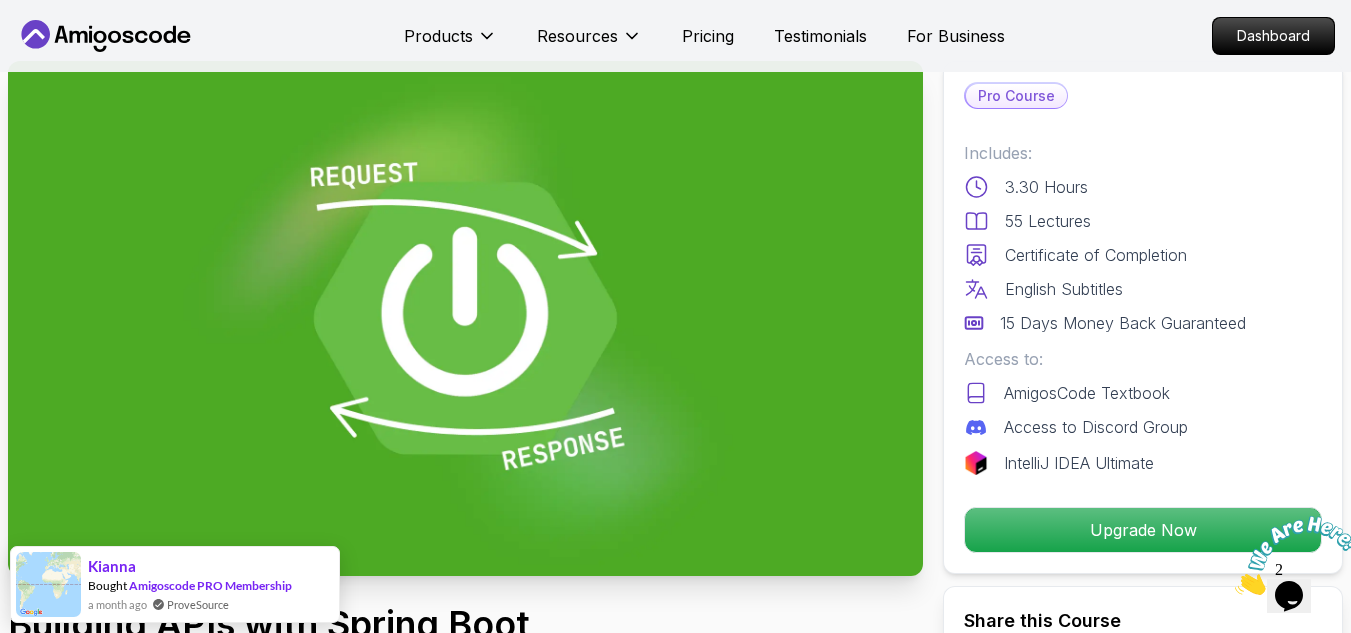 scroll, scrollTop: 0, scrollLeft: 0, axis: both 